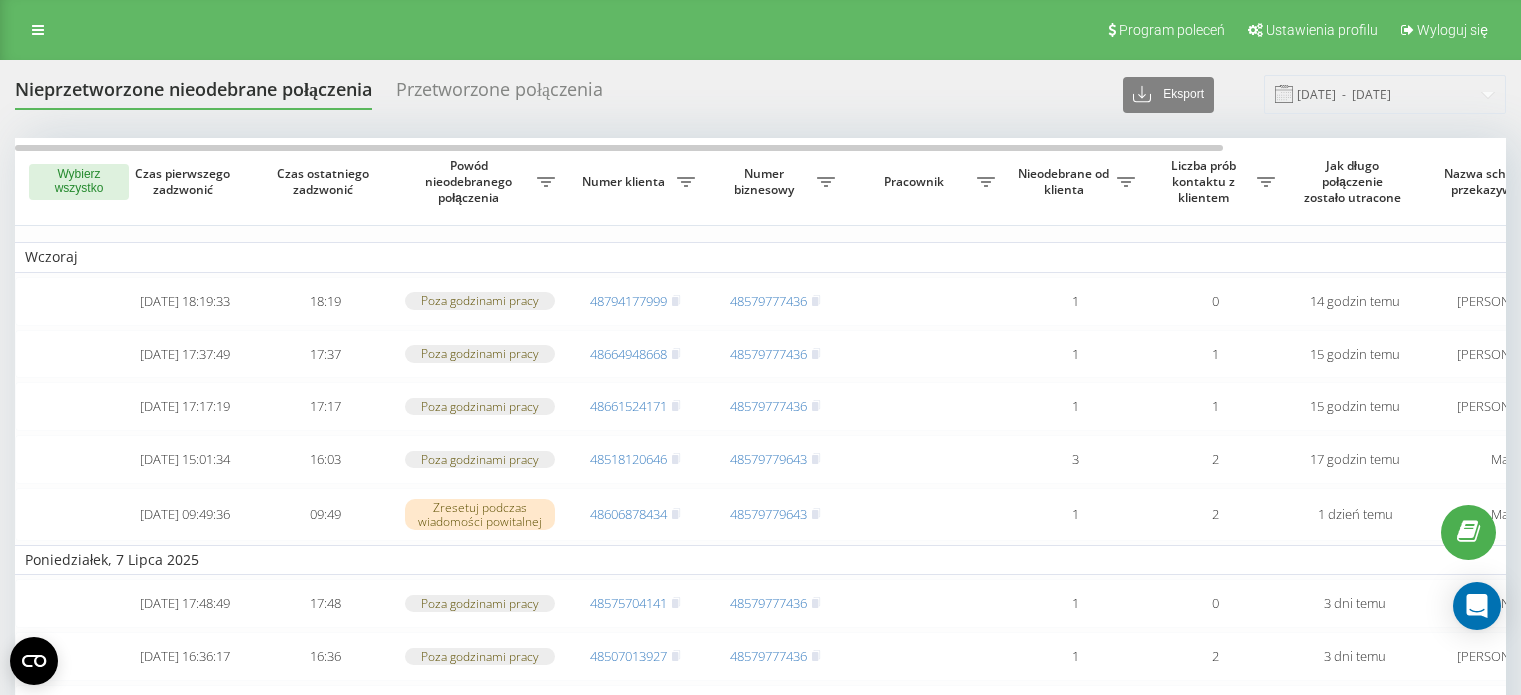 scroll, scrollTop: 0, scrollLeft: 0, axis: both 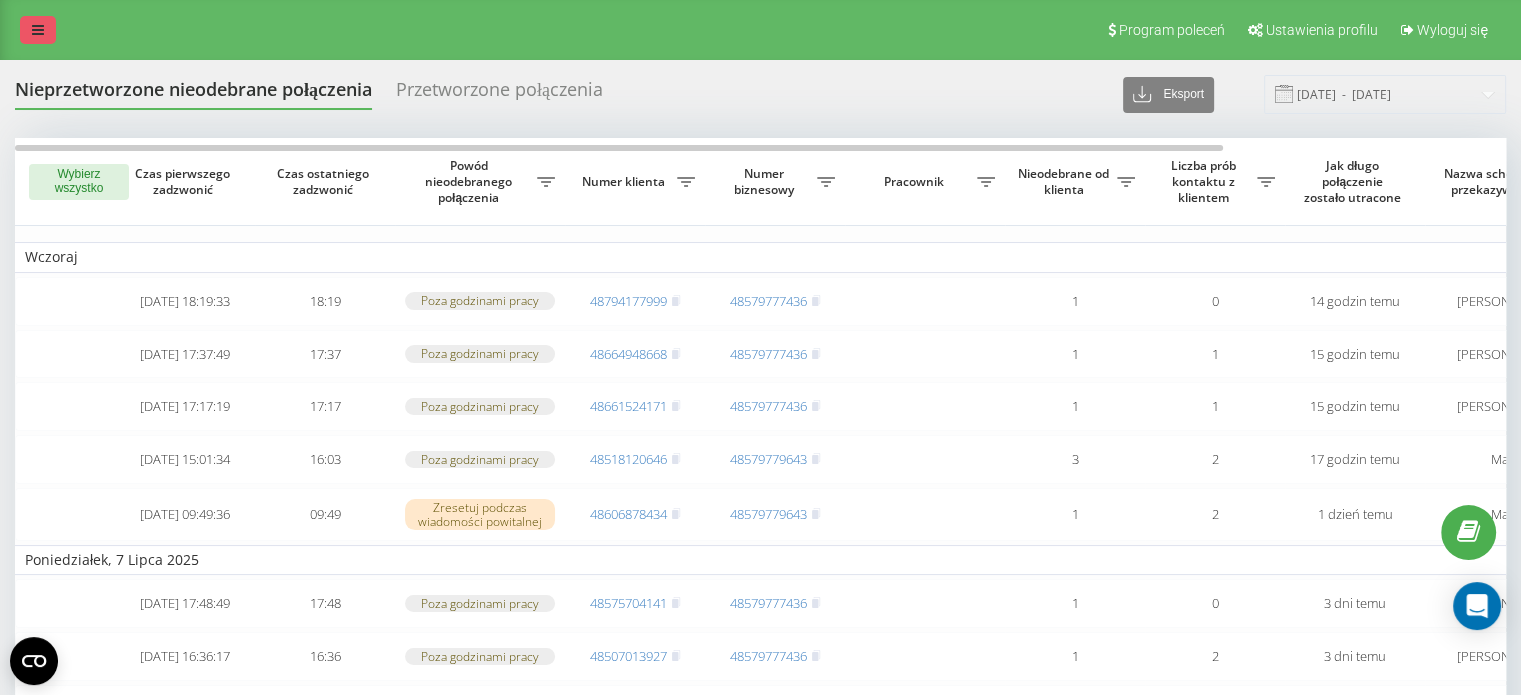 click at bounding box center [38, 30] 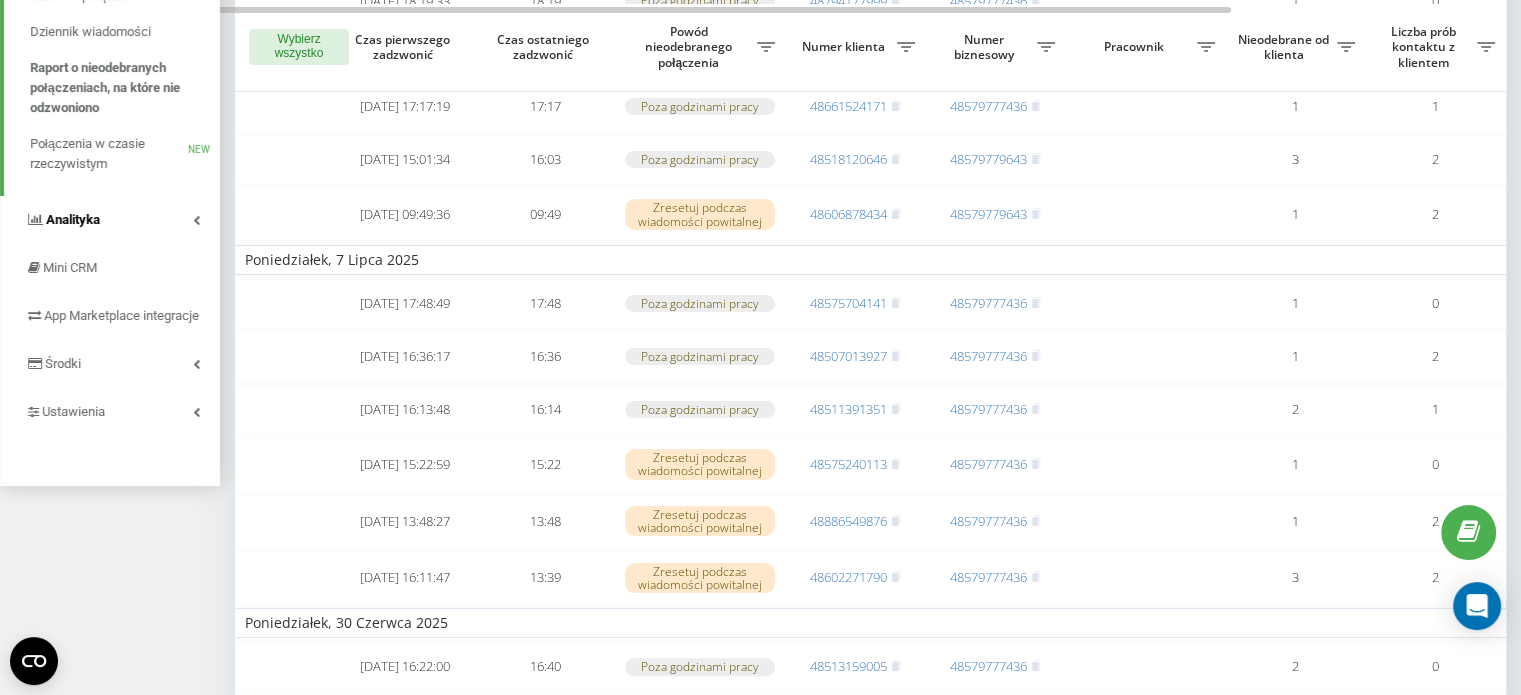 click on "Analityka" at bounding box center [62, 220] 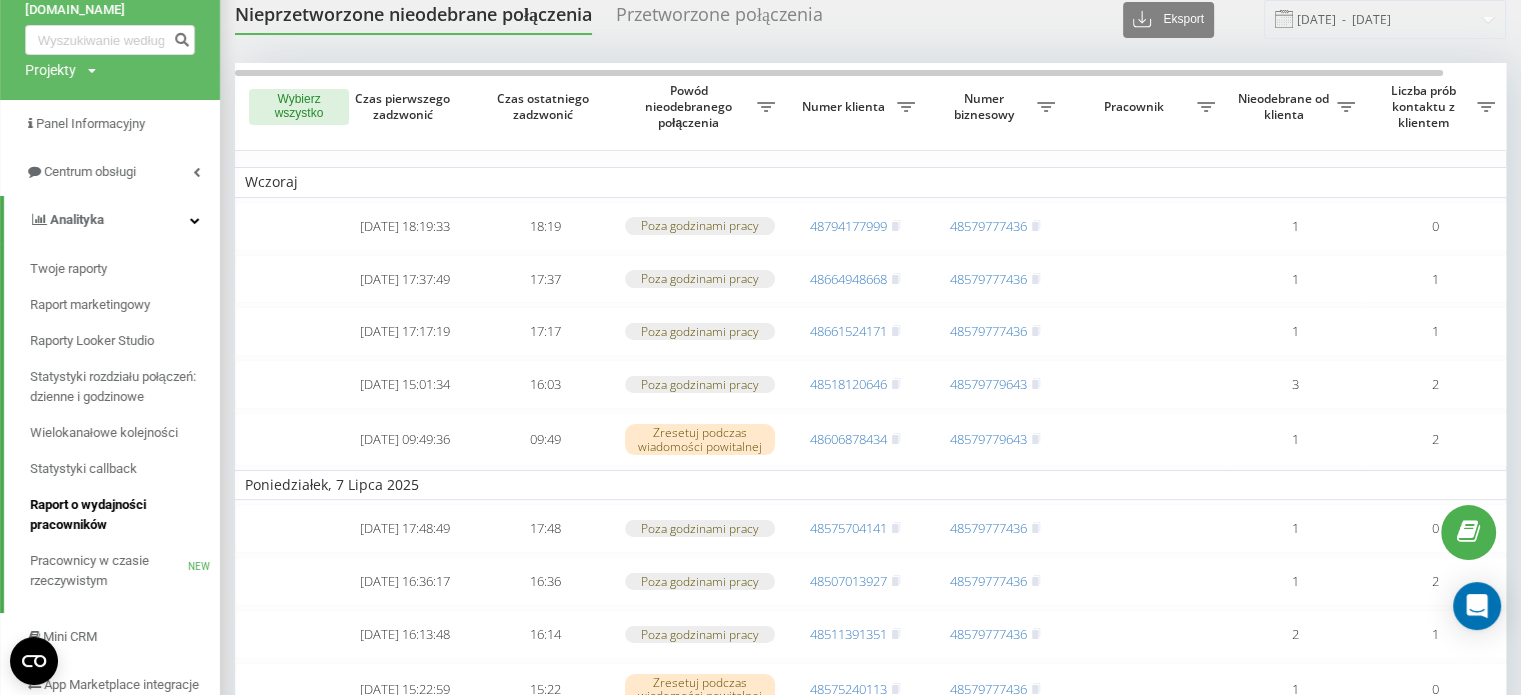 click on "Raport o wydajności pracowników" at bounding box center [120, 515] 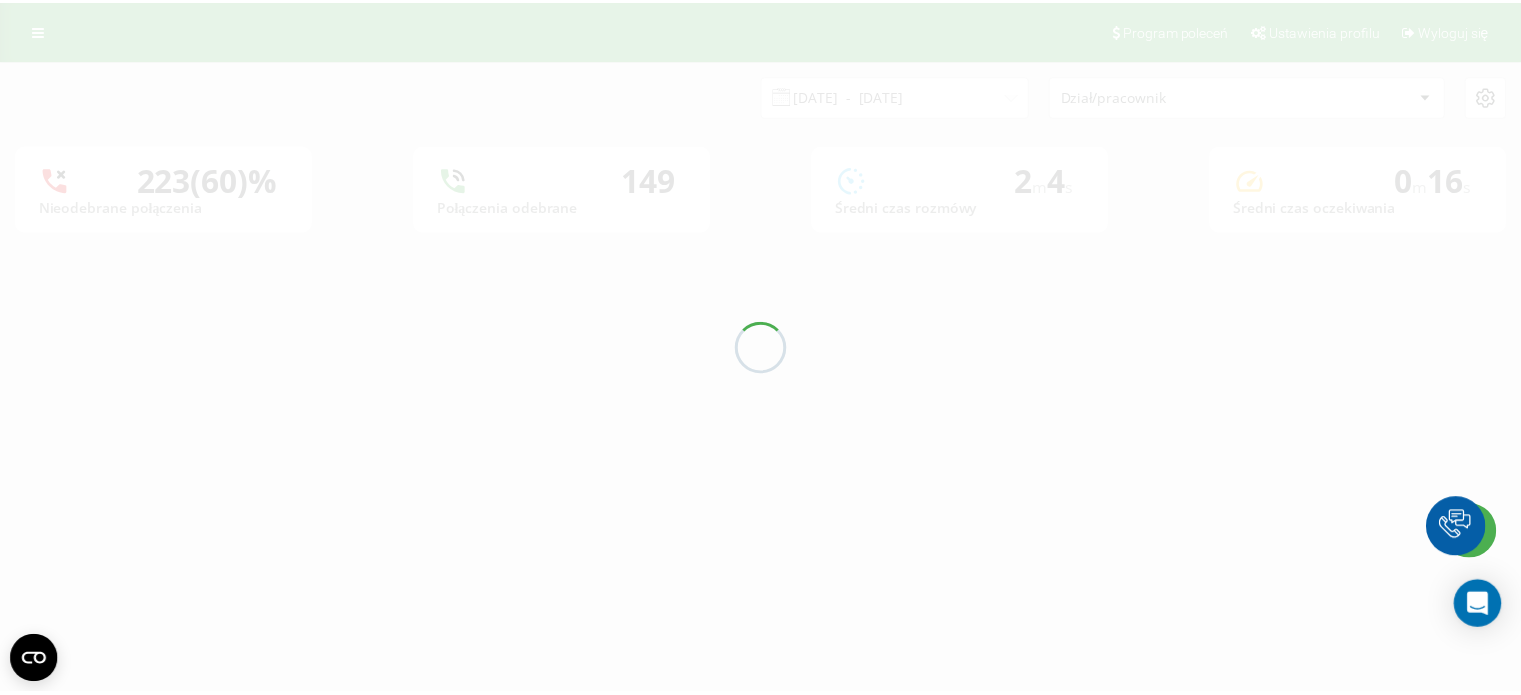 scroll, scrollTop: 0, scrollLeft: 0, axis: both 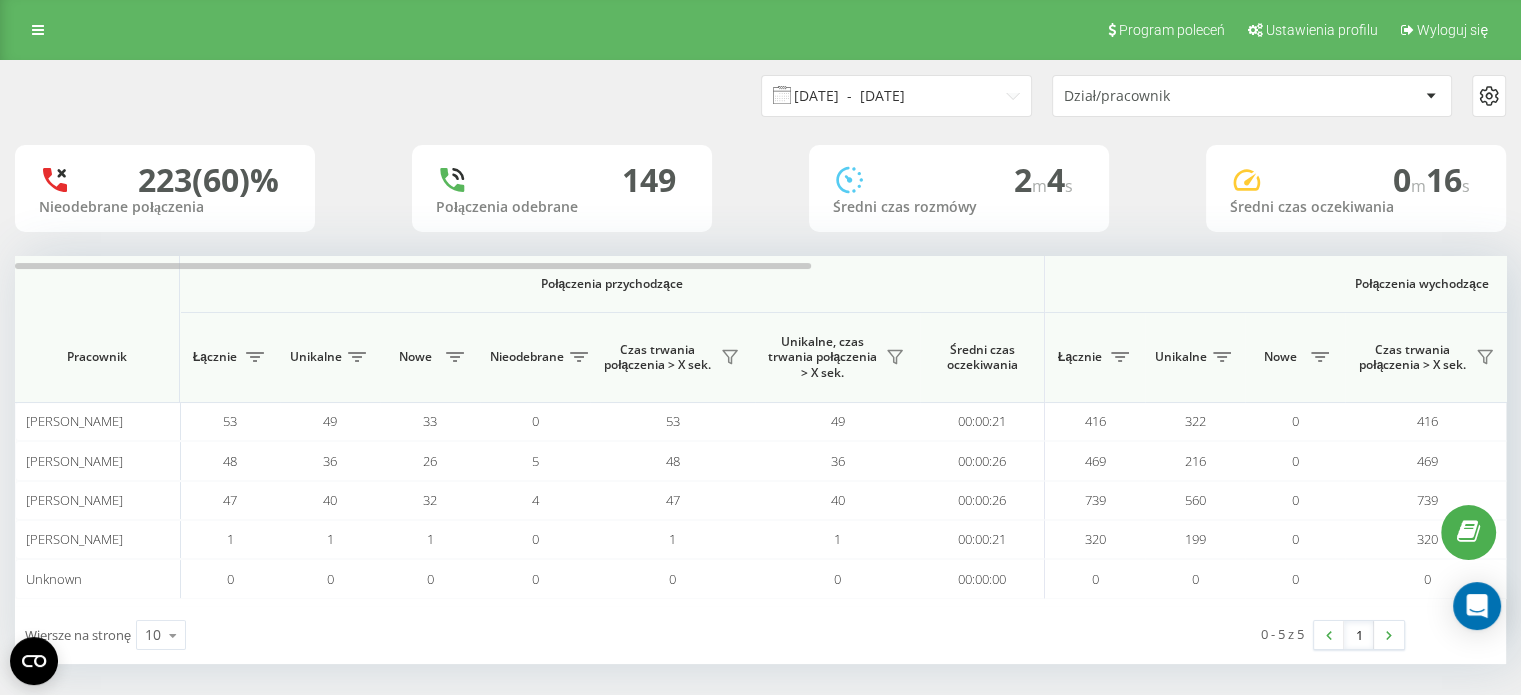 click on "[DATE]  -  [DATE]" at bounding box center [896, 96] 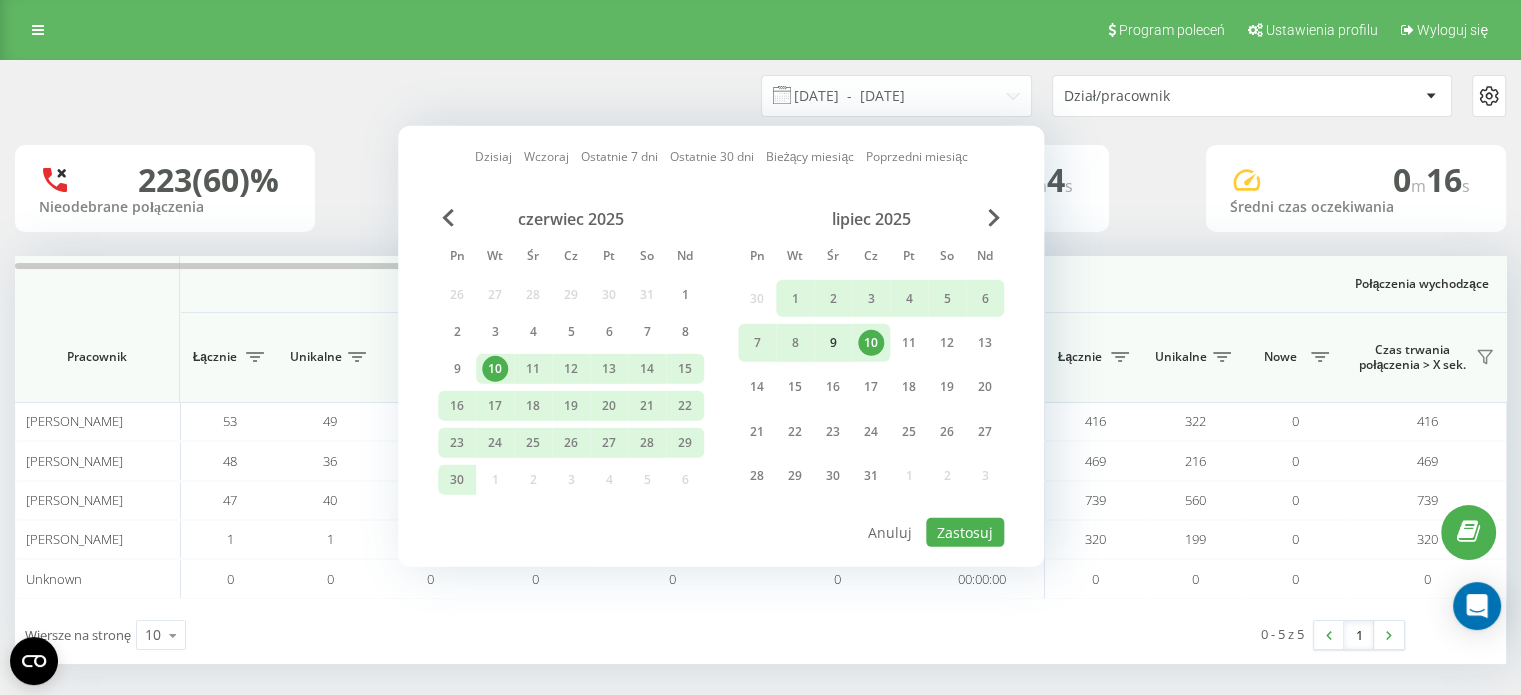 click on "9" at bounding box center (833, 343) 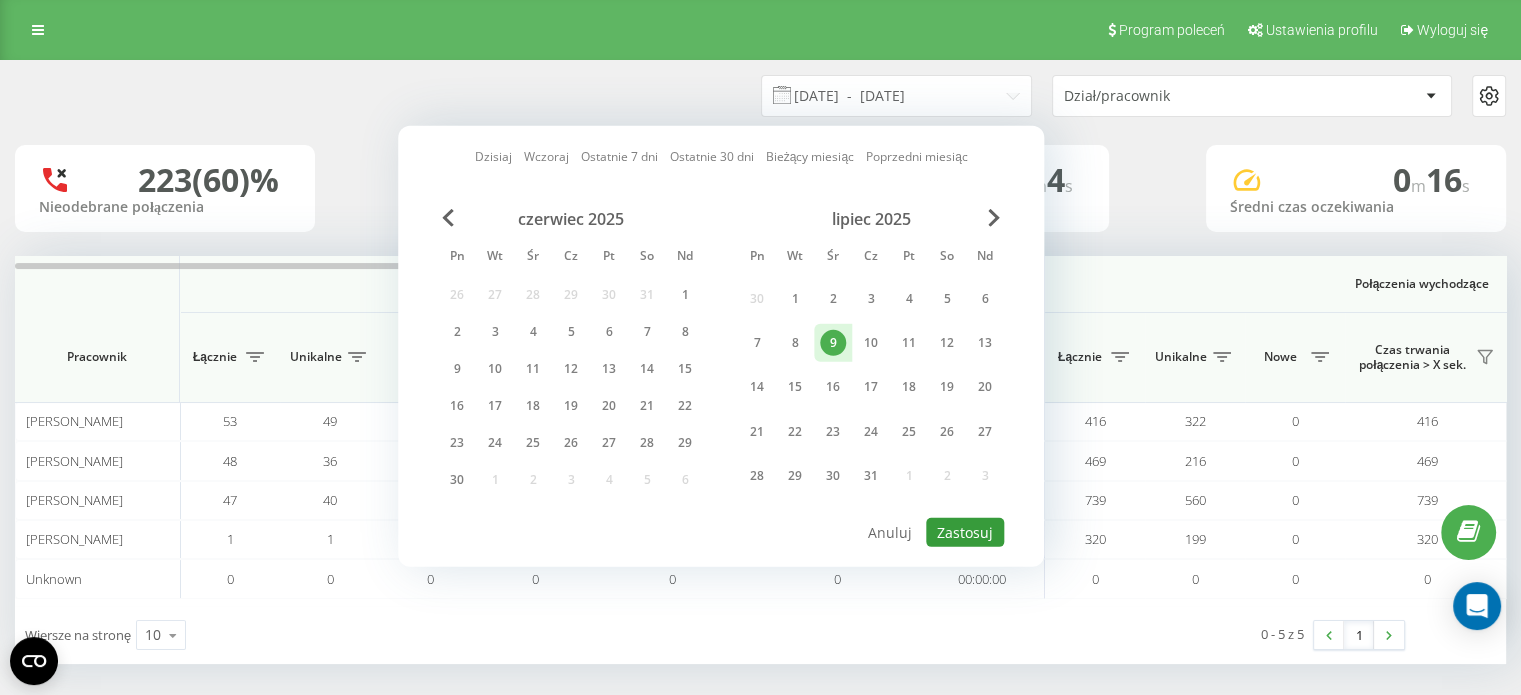 click on "Zastosuj" at bounding box center [965, 532] 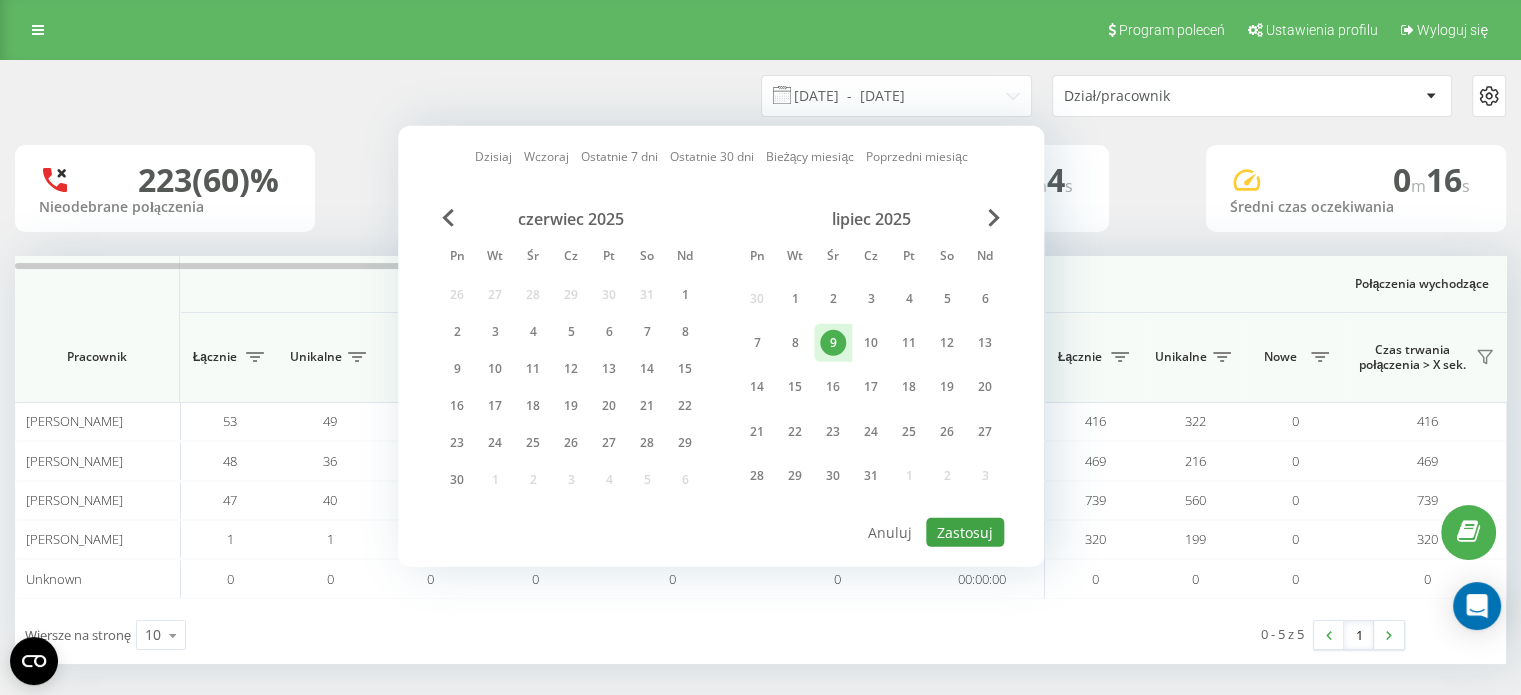 type on "09.07.2025  -  09.07.2025" 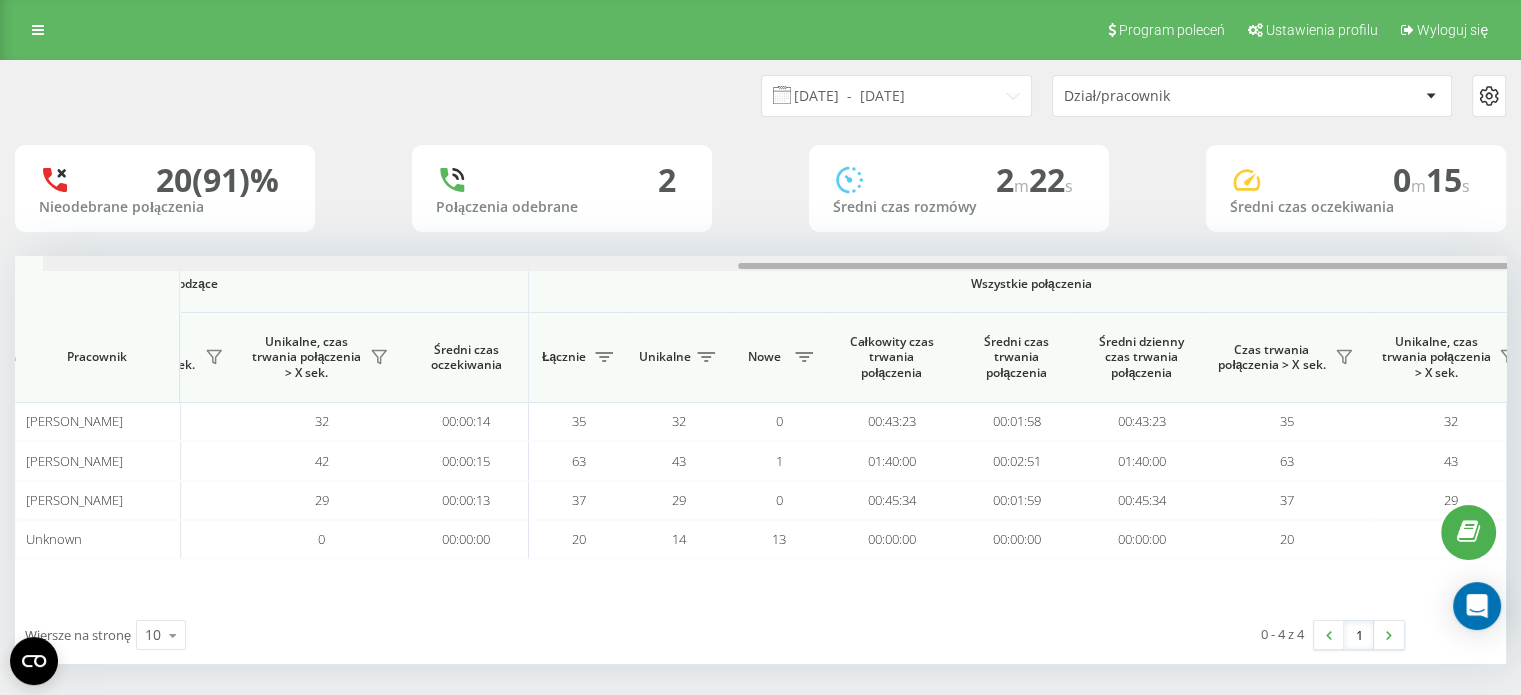 scroll, scrollTop: 0, scrollLeft: 1299, axis: horizontal 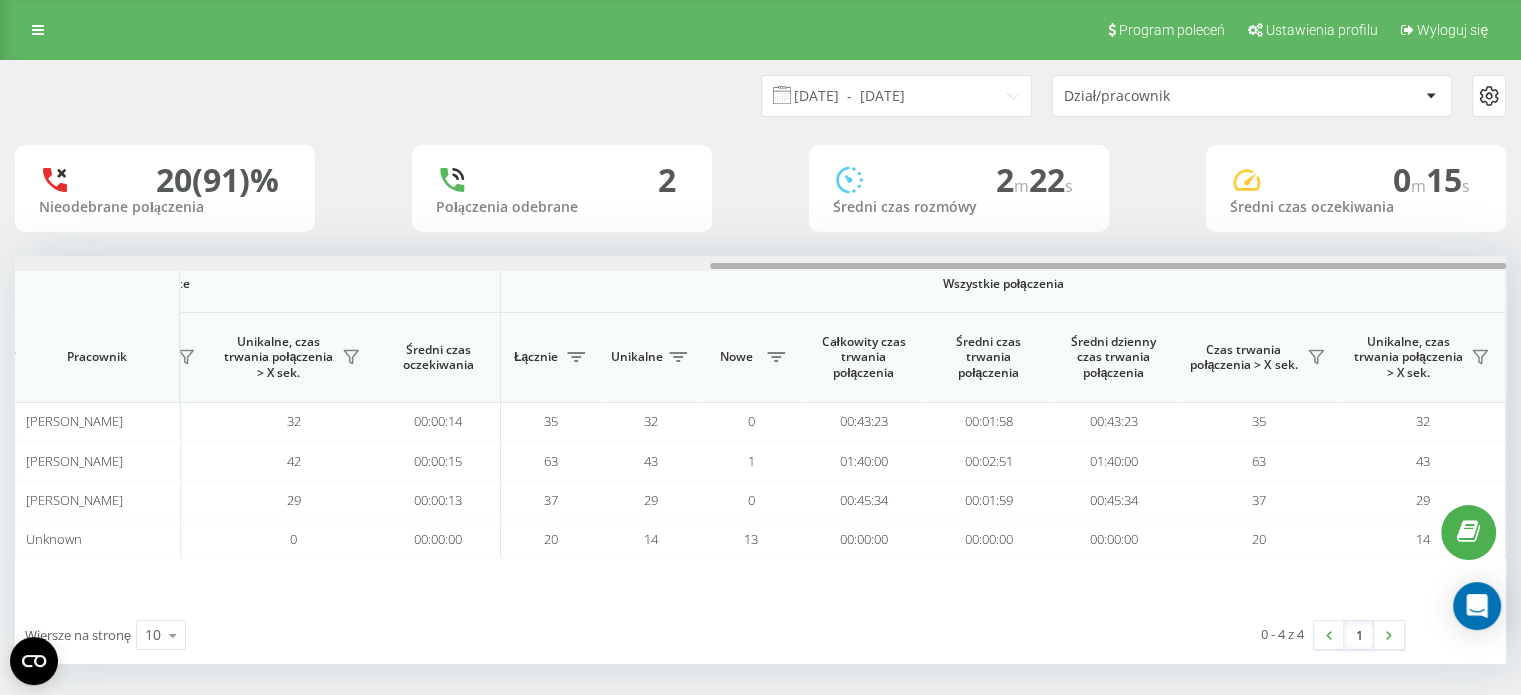 drag, startPoint x: 473, startPoint y: 266, endPoint x: 1209, endPoint y: 294, distance: 736.5324 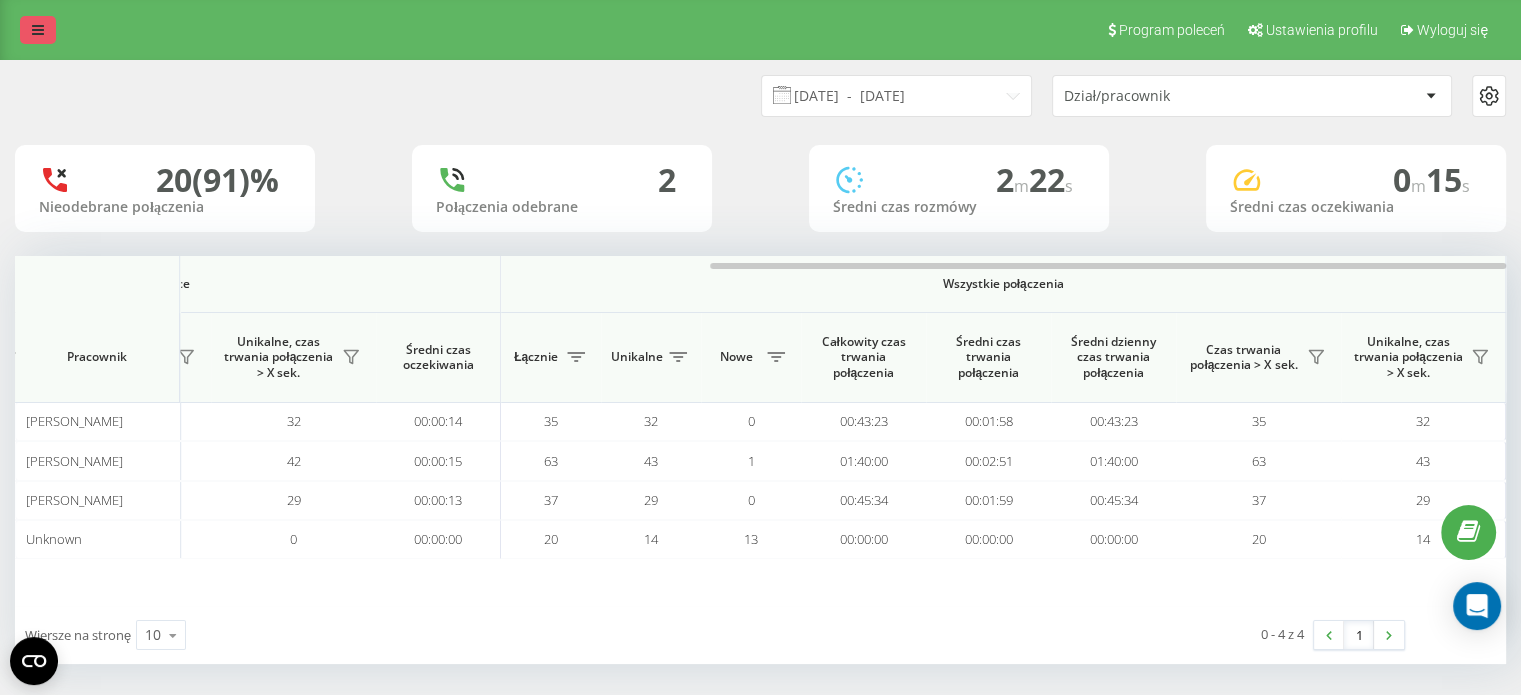 click at bounding box center (38, 30) 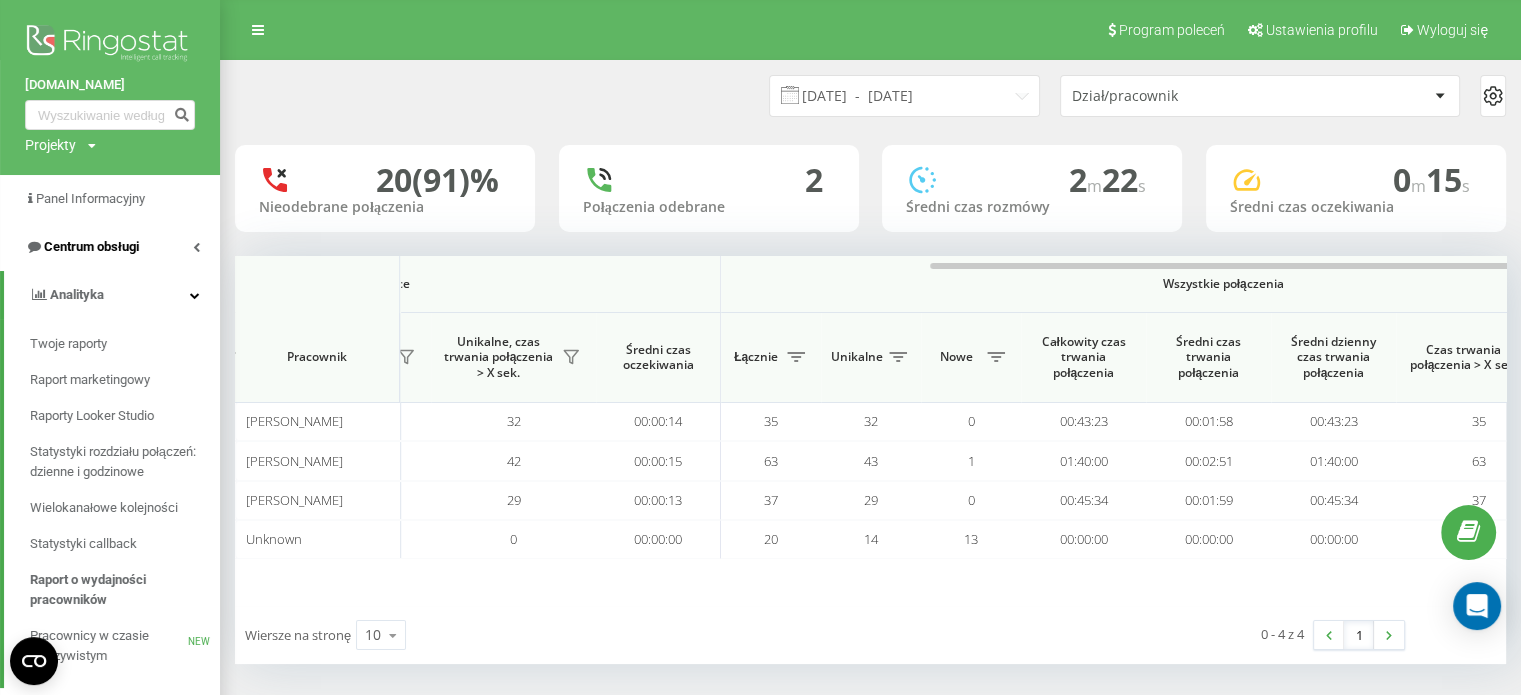 click on "Centrum obsługi" at bounding box center (91, 246) 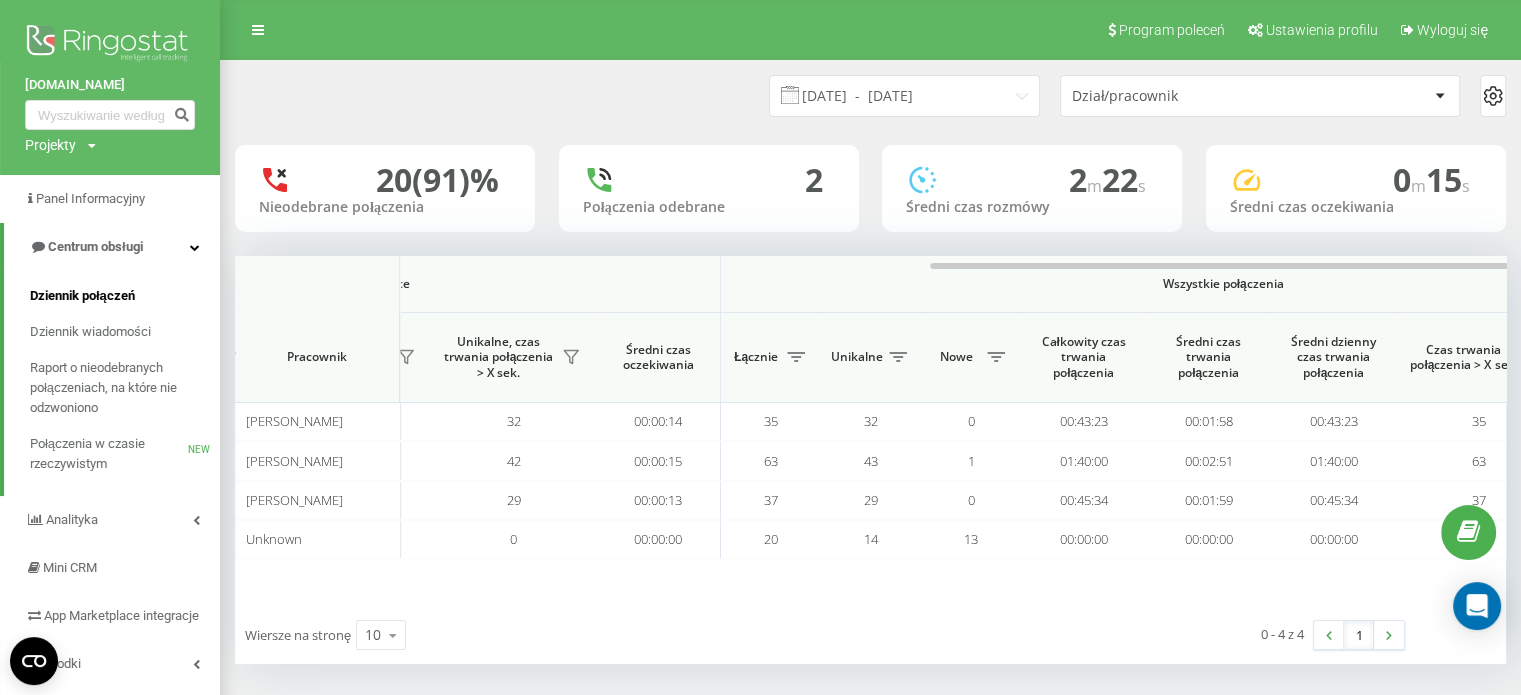 click on "Dziennik połączeń" at bounding box center (82, 296) 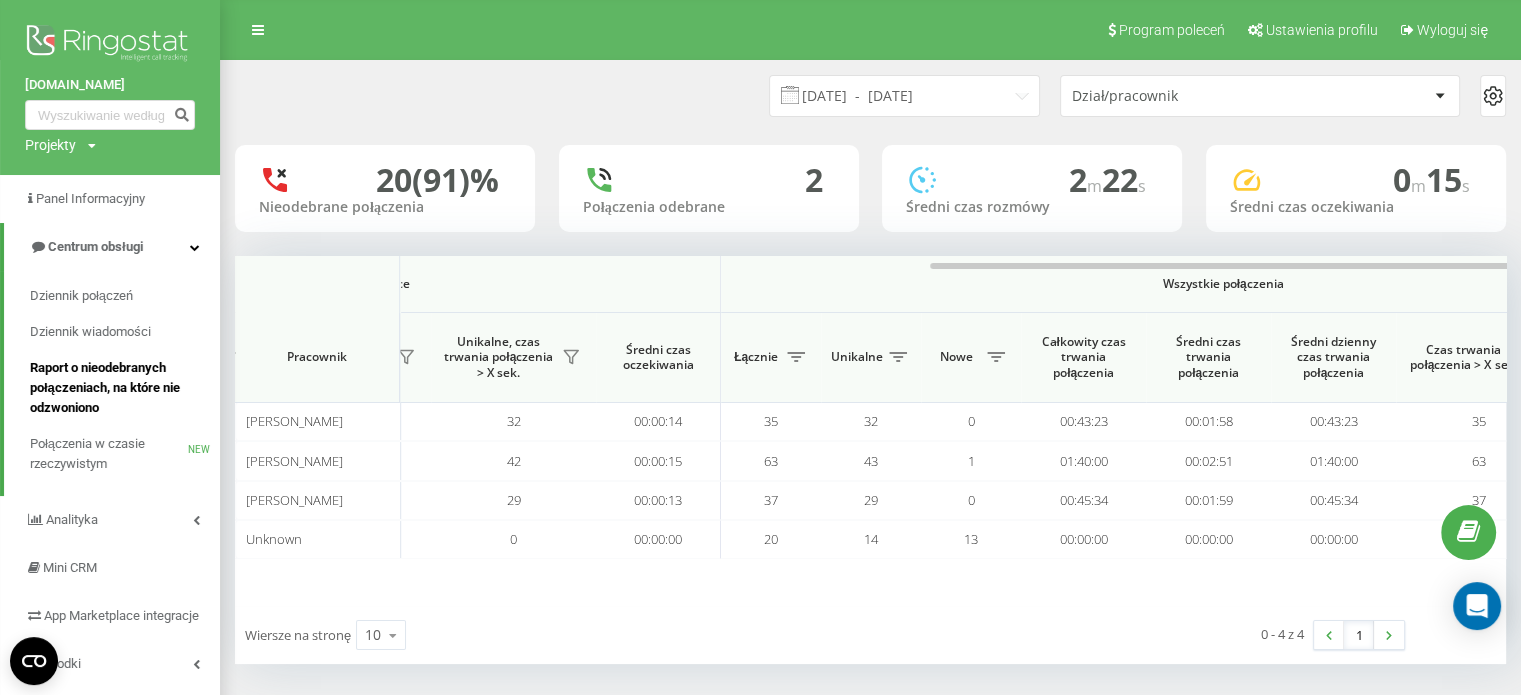 click on "Raport o nieodebranych połączeniach, na które nie odzwoniono" at bounding box center (120, 388) 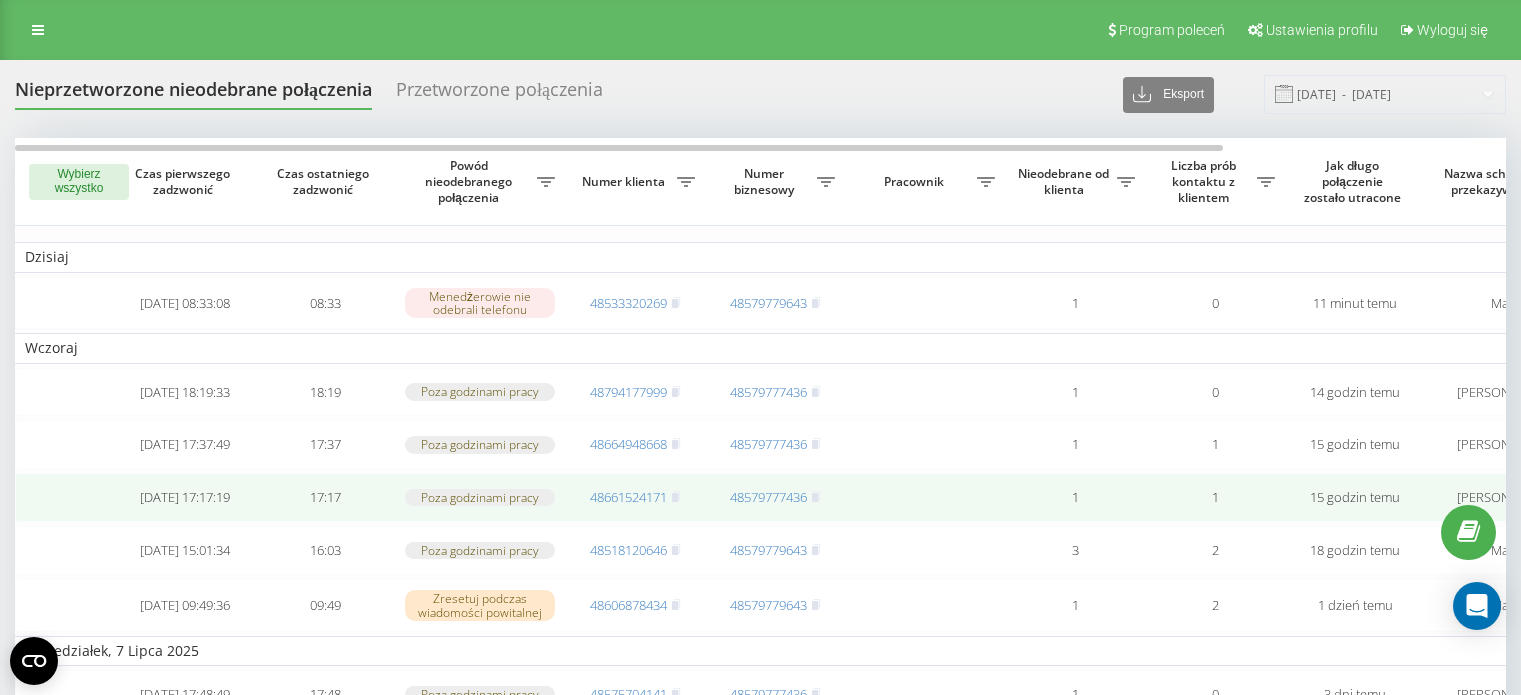 scroll, scrollTop: 0, scrollLeft: 0, axis: both 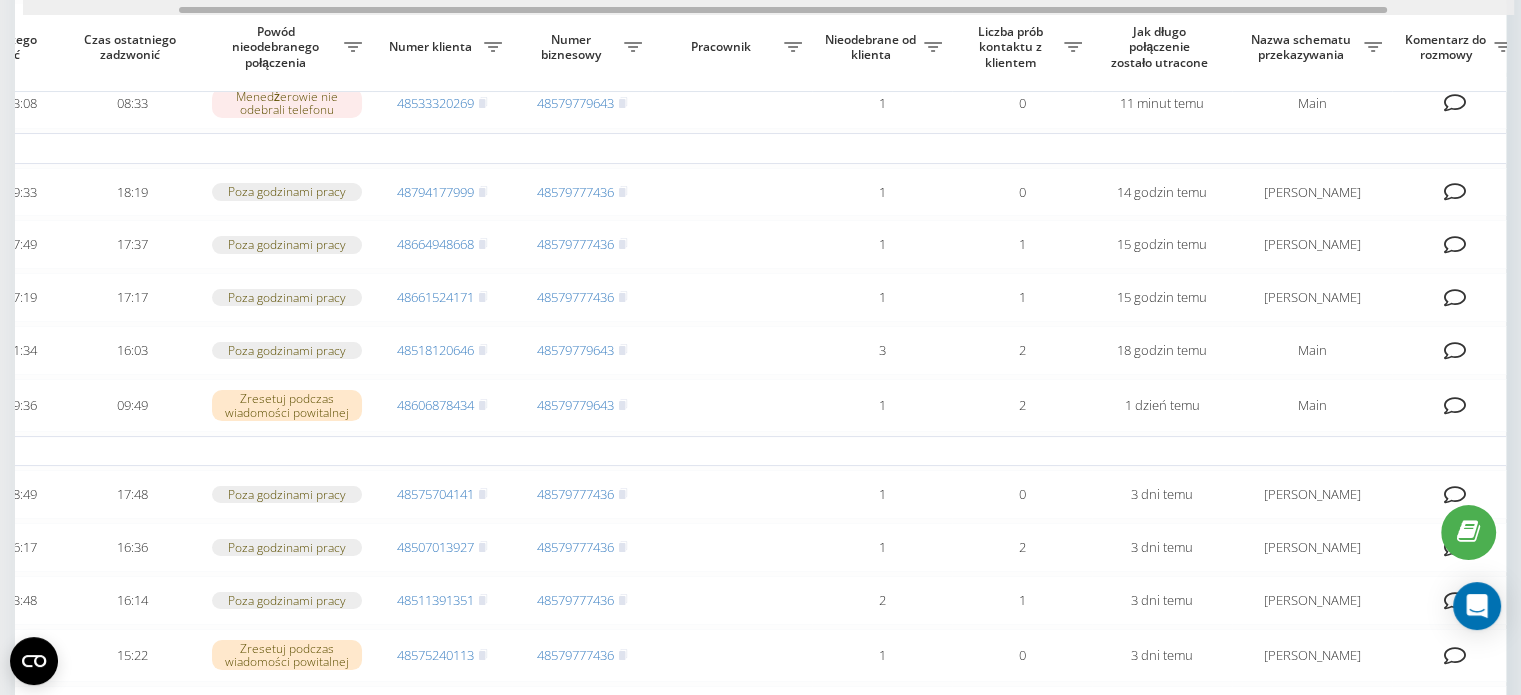 drag, startPoint x: 444, startPoint y: 10, endPoint x: 601, endPoint y: 5, distance: 157.0796 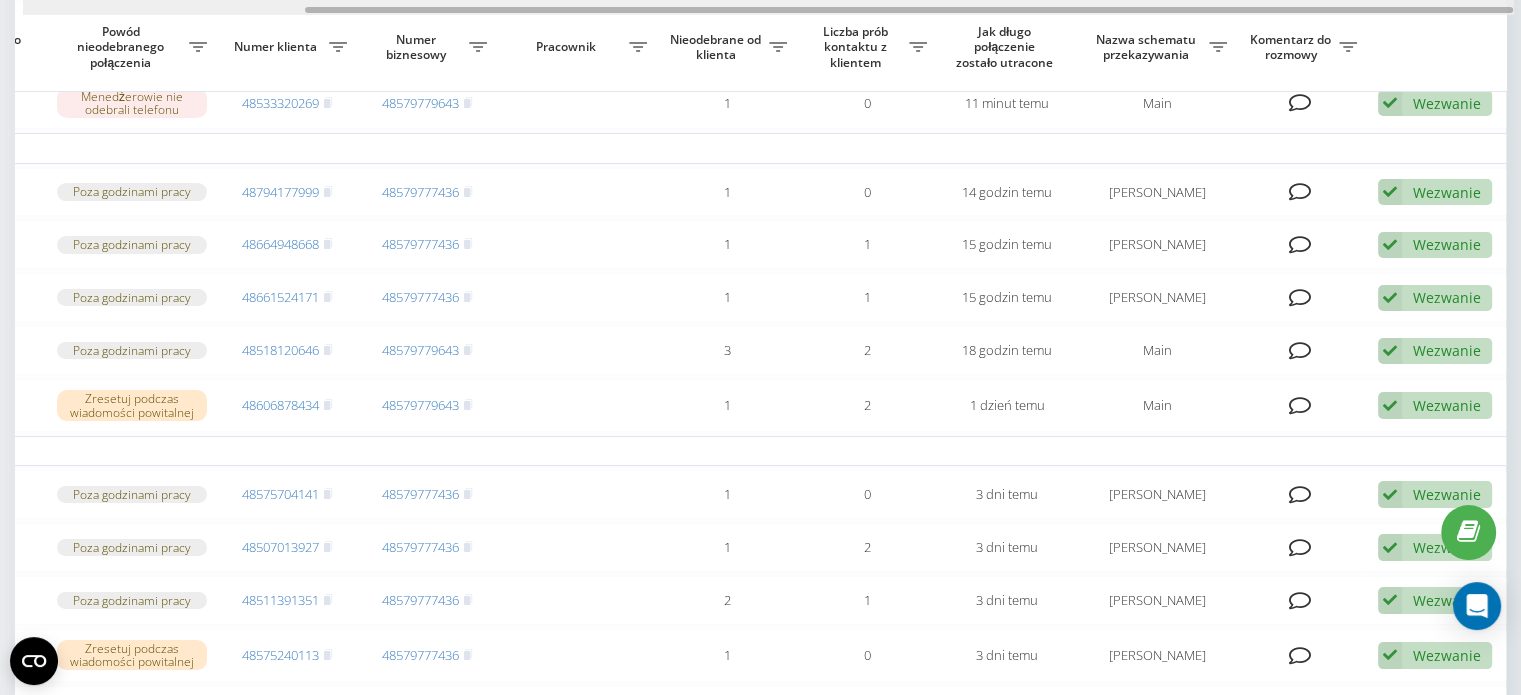 click at bounding box center [768, 7] 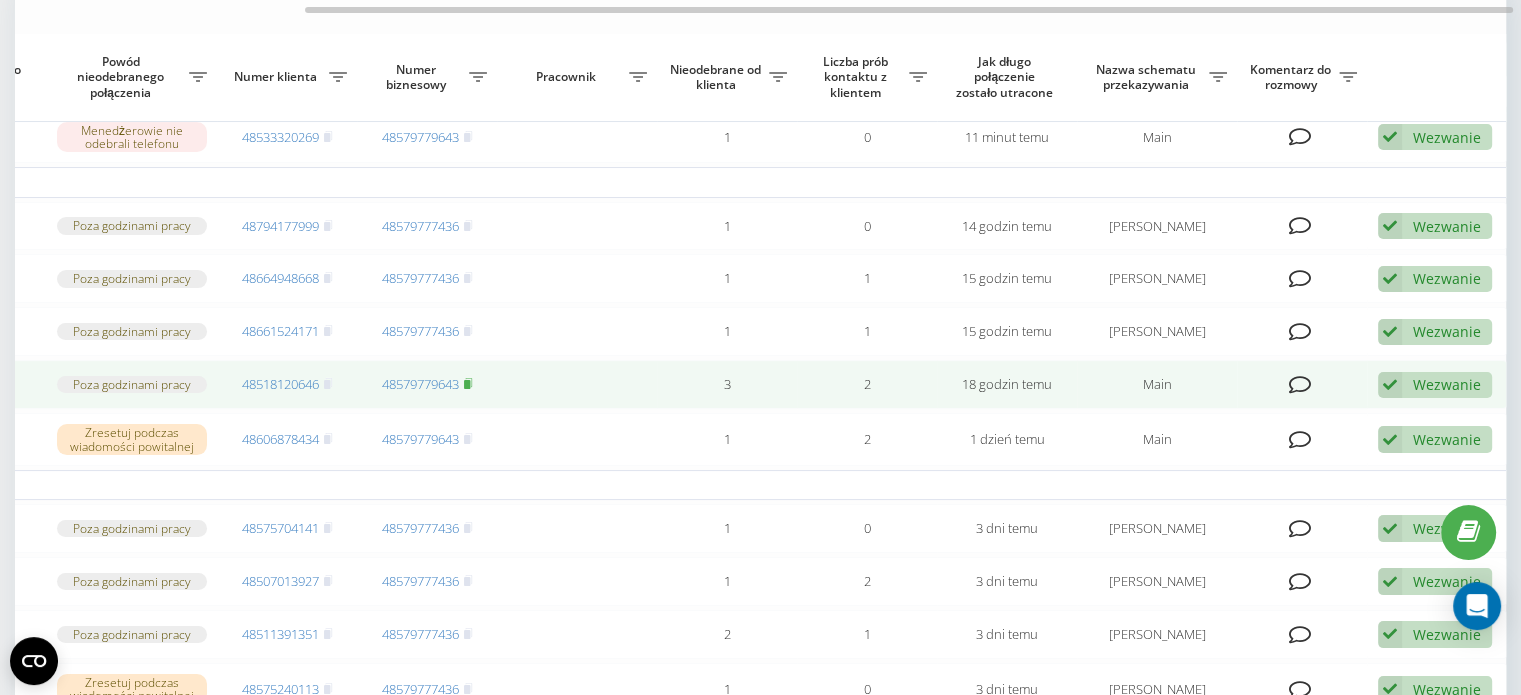 scroll, scrollTop: 200, scrollLeft: 0, axis: vertical 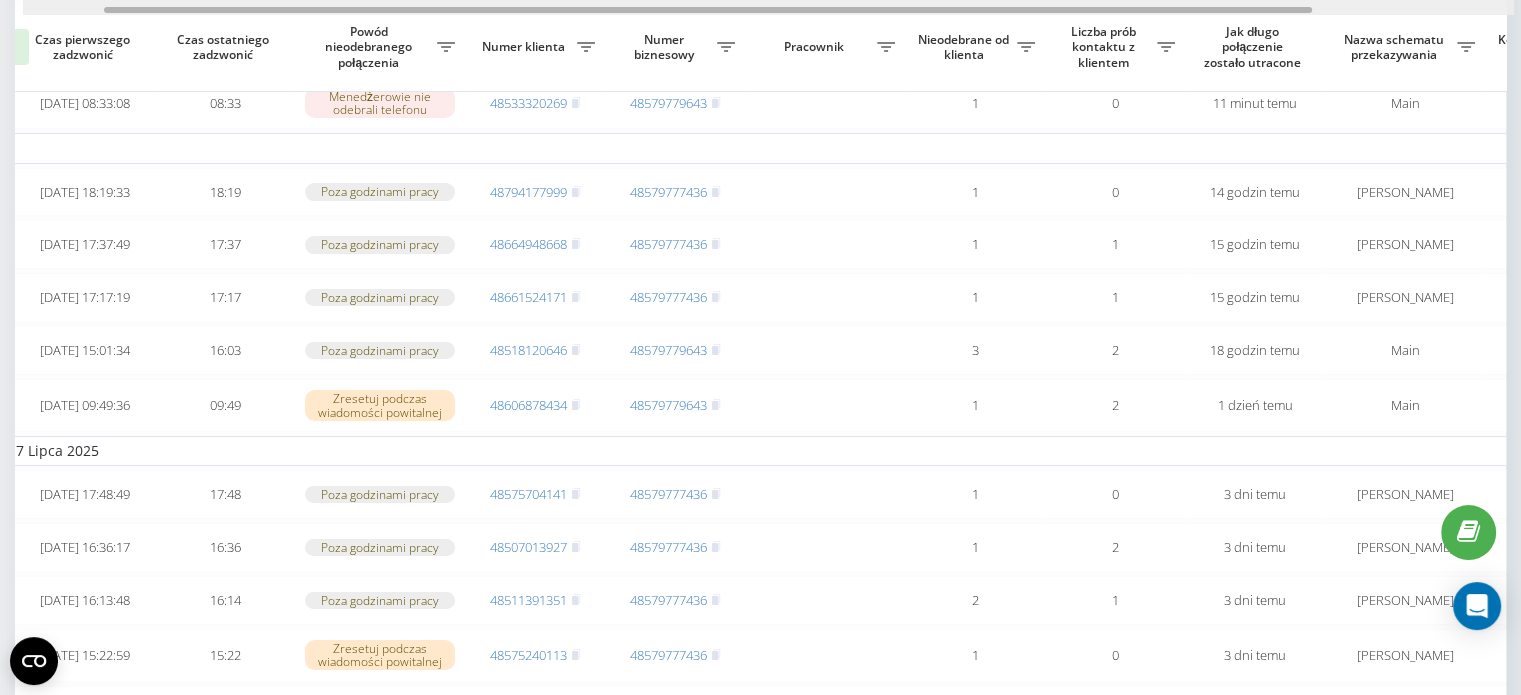 drag, startPoint x: 721, startPoint y: 8, endPoint x: 520, endPoint y: 38, distance: 203.22647 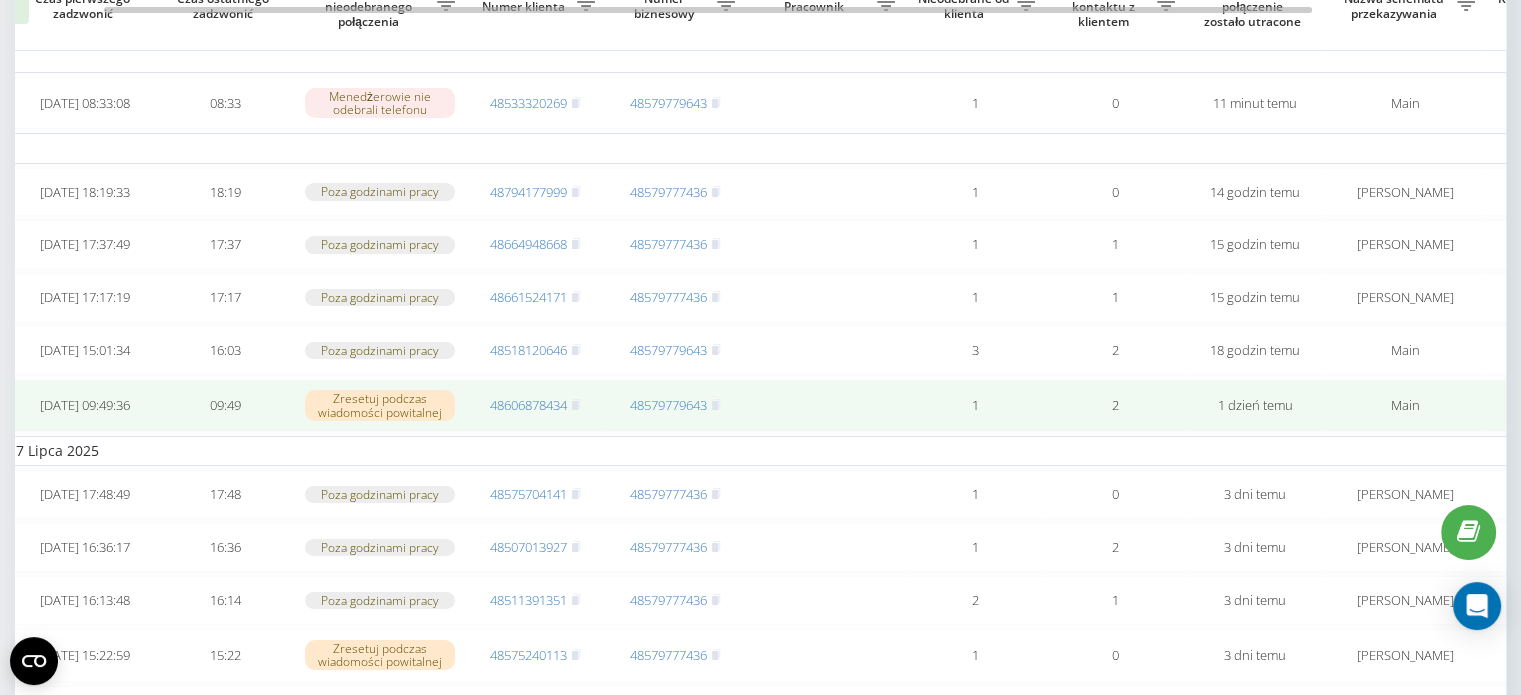 scroll, scrollTop: 100, scrollLeft: 0, axis: vertical 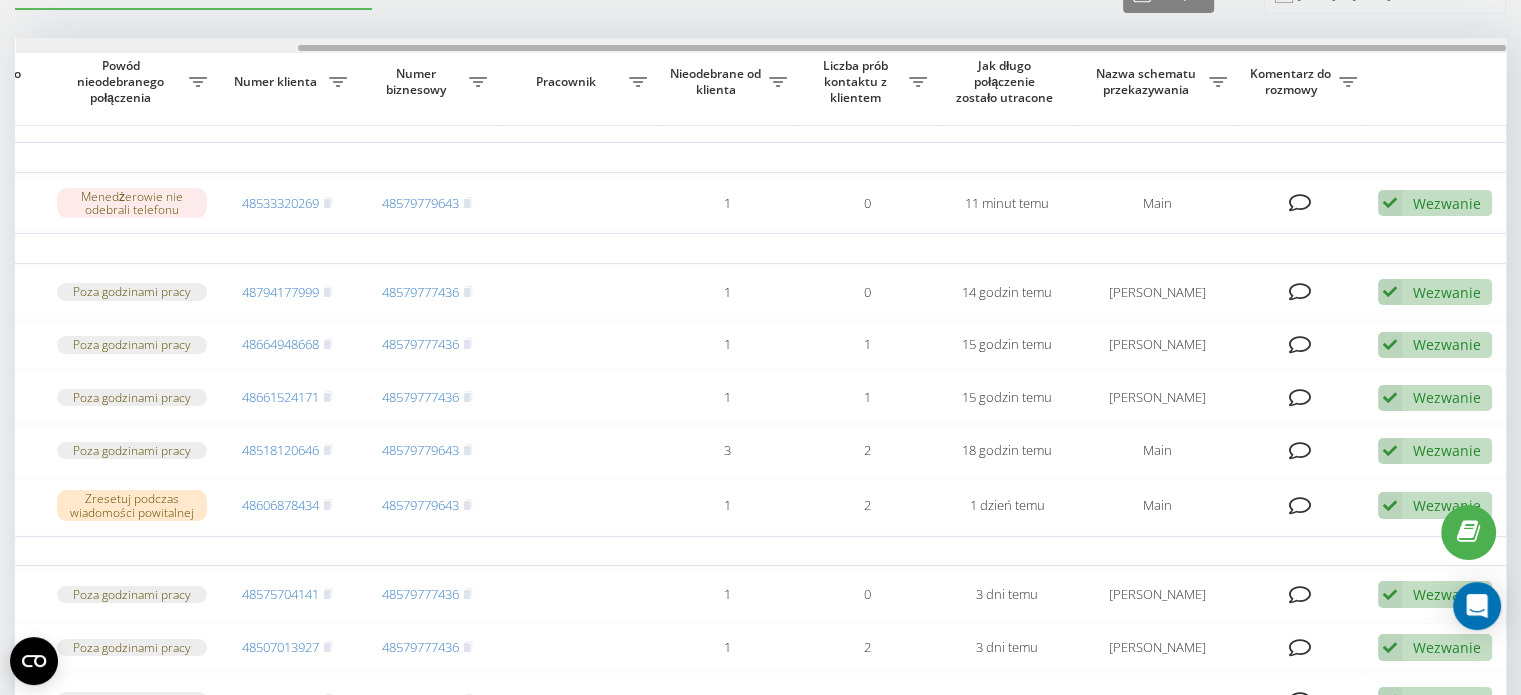 drag, startPoint x: 567, startPoint y: 48, endPoint x: 1356, endPoint y: 112, distance: 791.59143 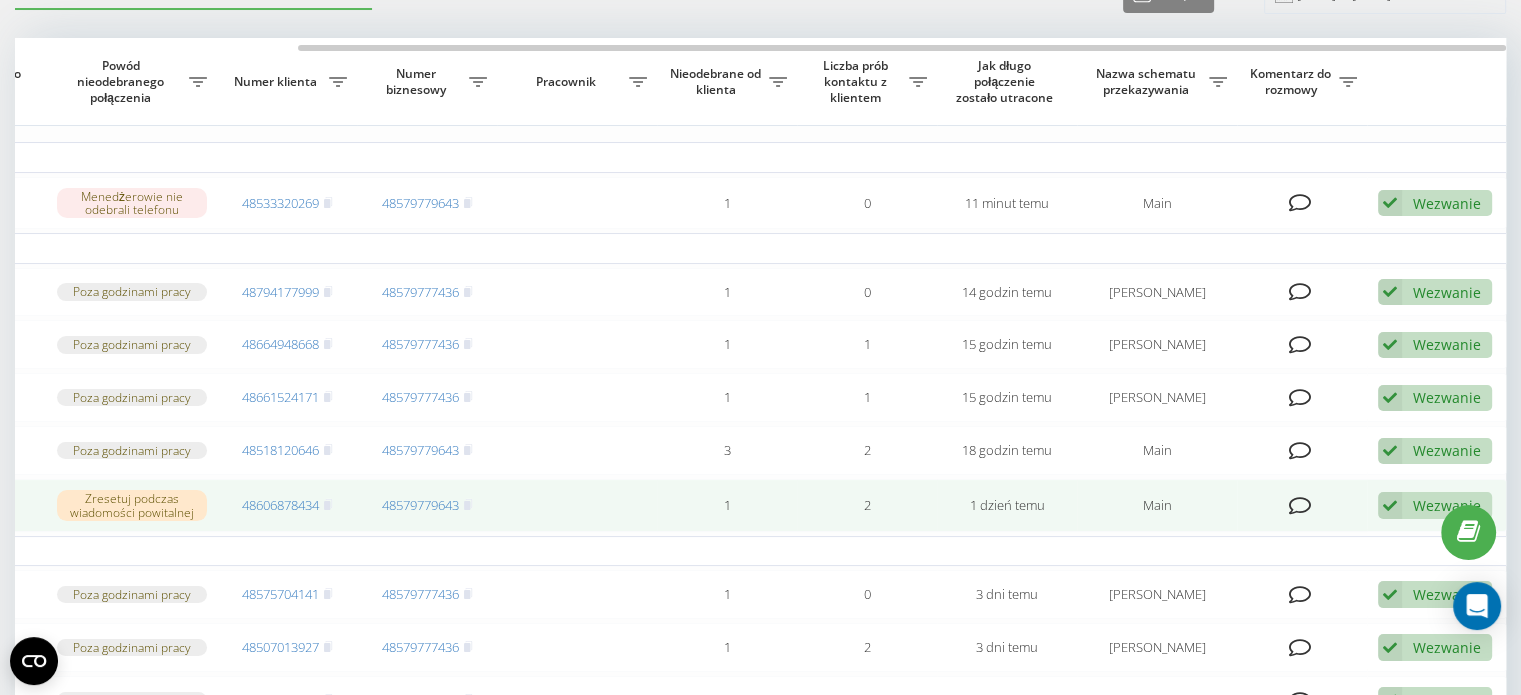 click on "Wezwanie" at bounding box center (1447, 505) 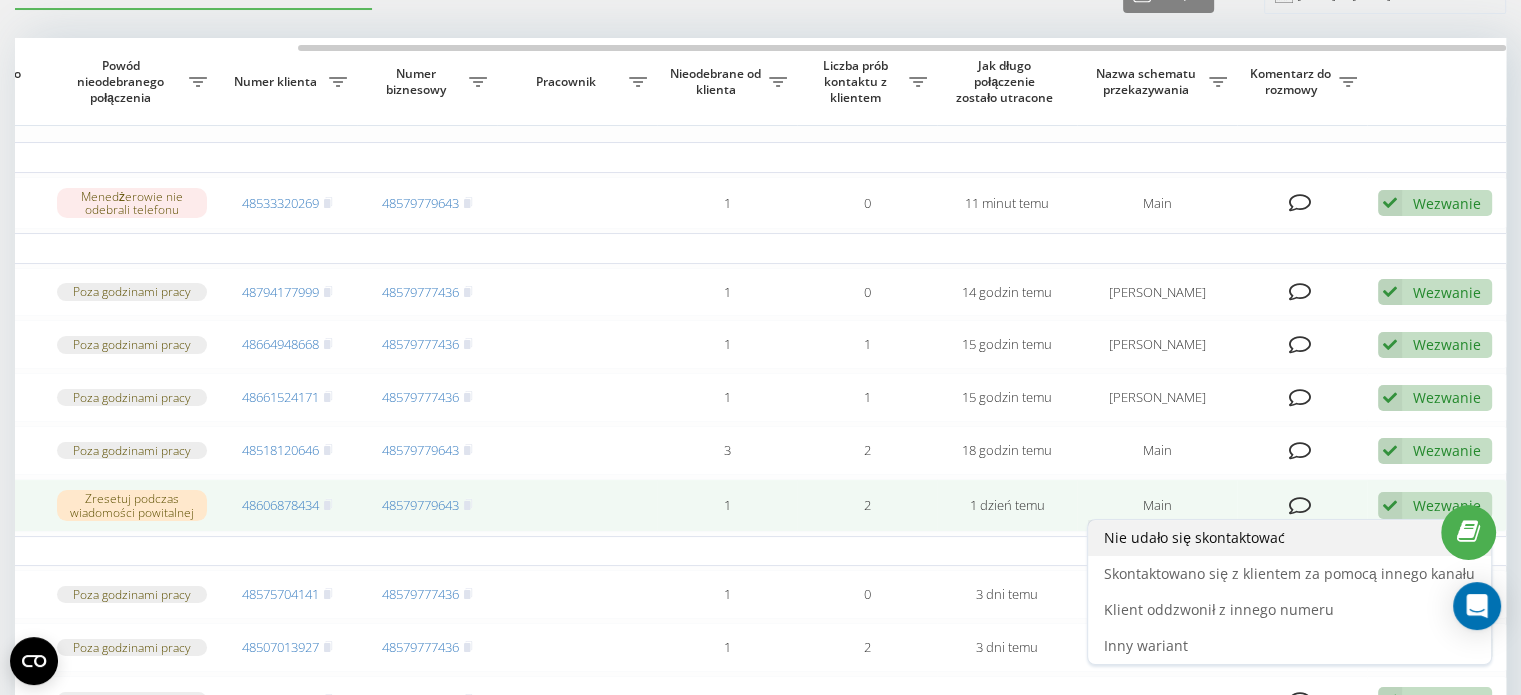 click on "Nie udało się skontaktować" at bounding box center (1194, 537) 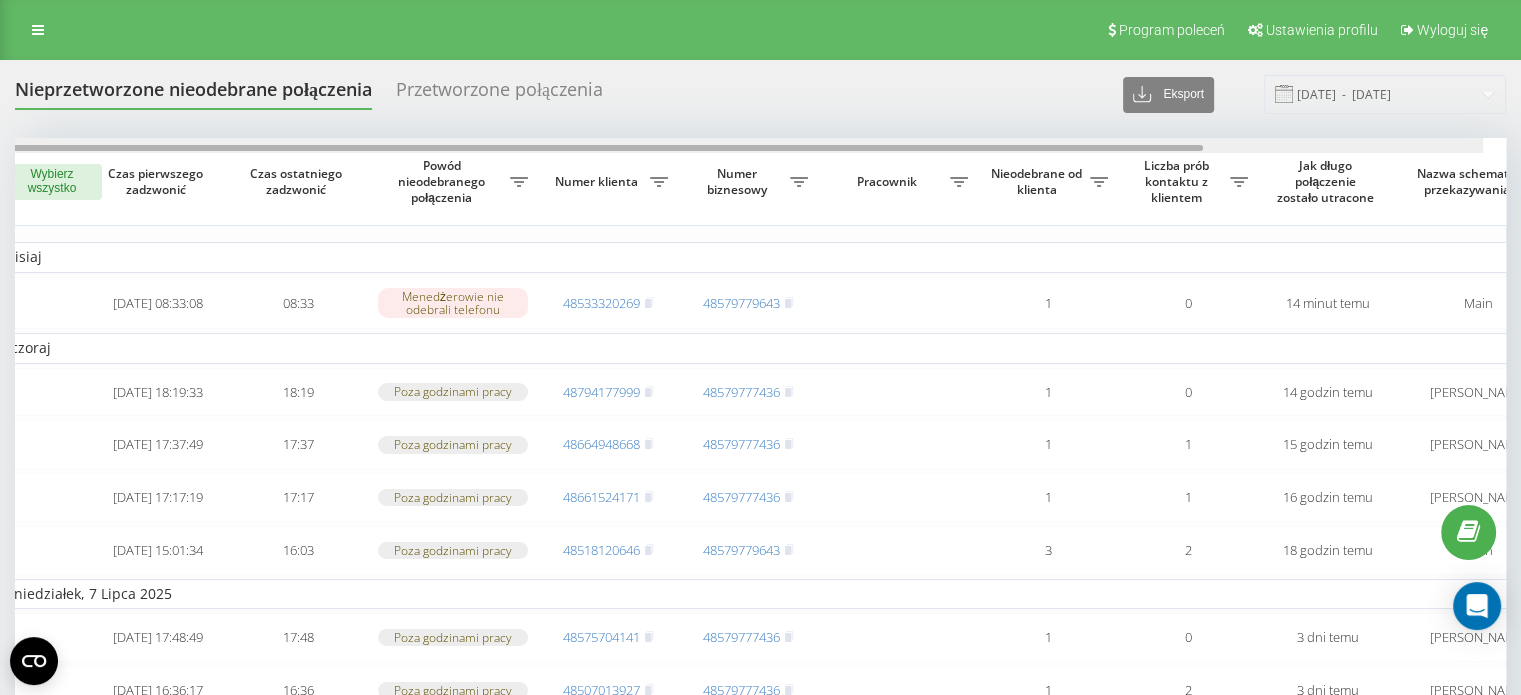 scroll, scrollTop: 0, scrollLeft: 348, axis: horizontal 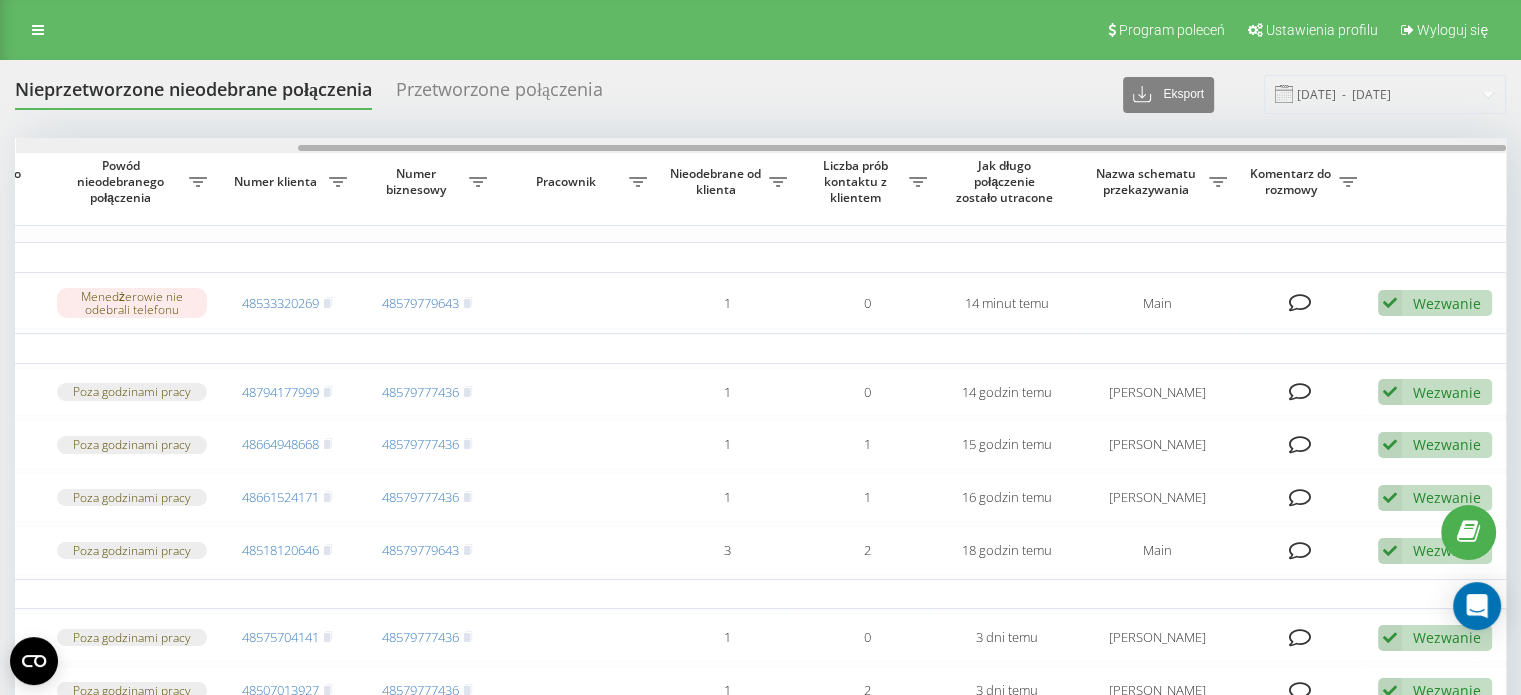 drag, startPoint x: 809, startPoint y: 150, endPoint x: 1389, endPoint y: 169, distance: 580.3111 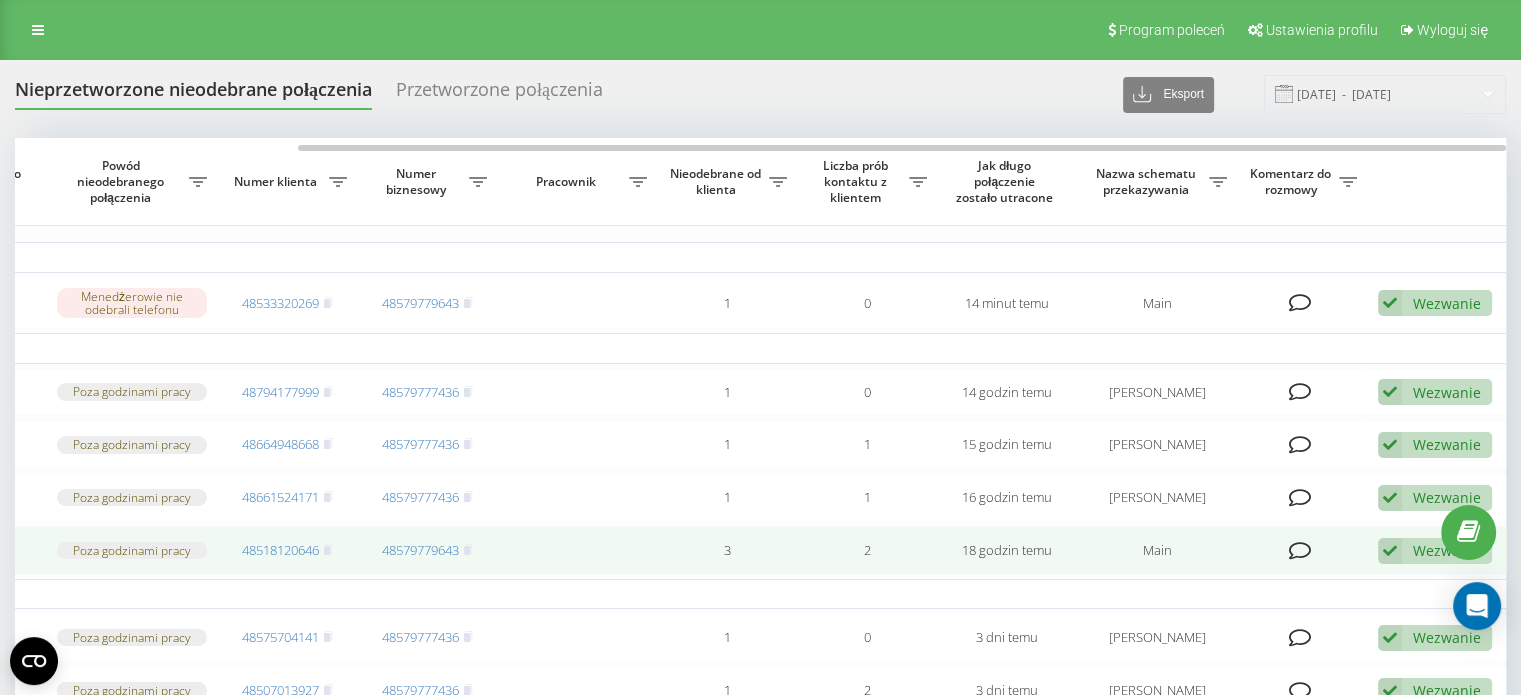 click on "Wezwanie" at bounding box center [1447, 550] 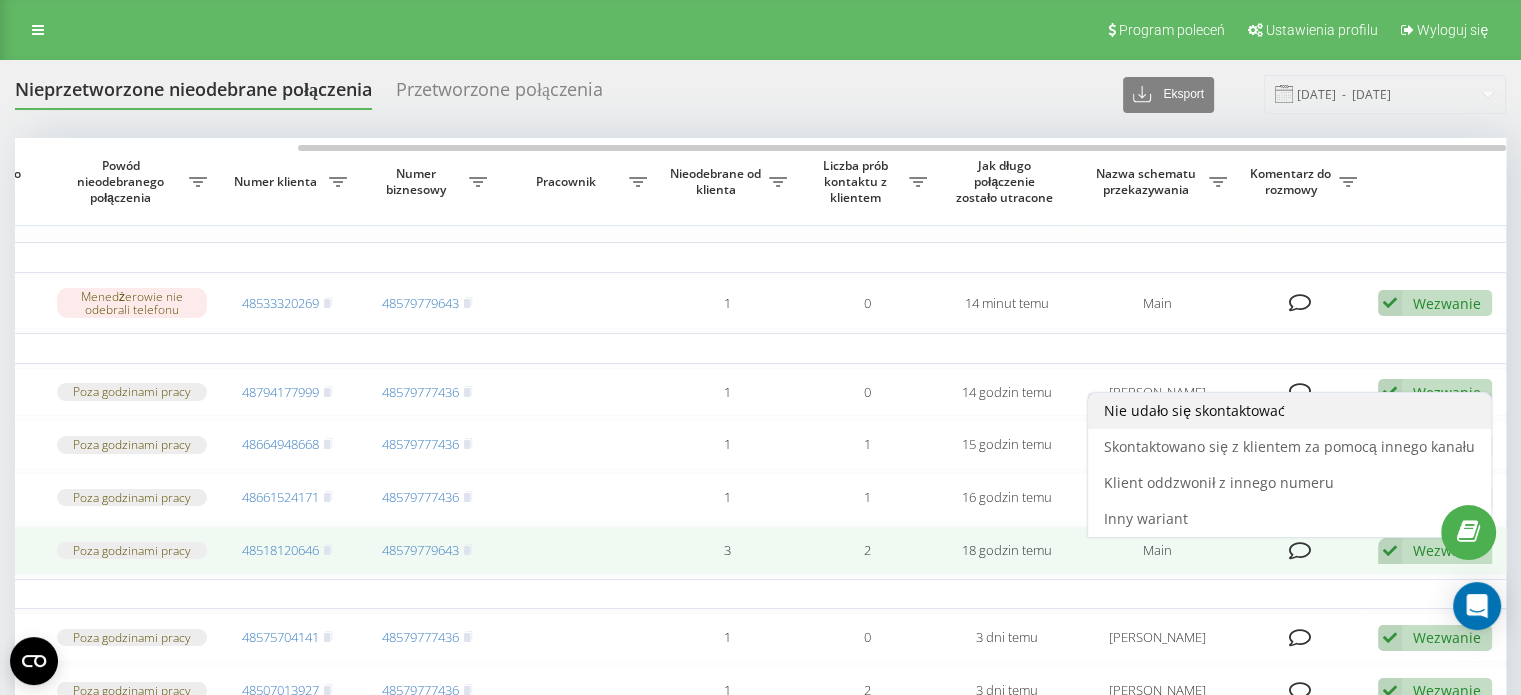 click on "Nie udało się skontaktować" at bounding box center (1194, 410) 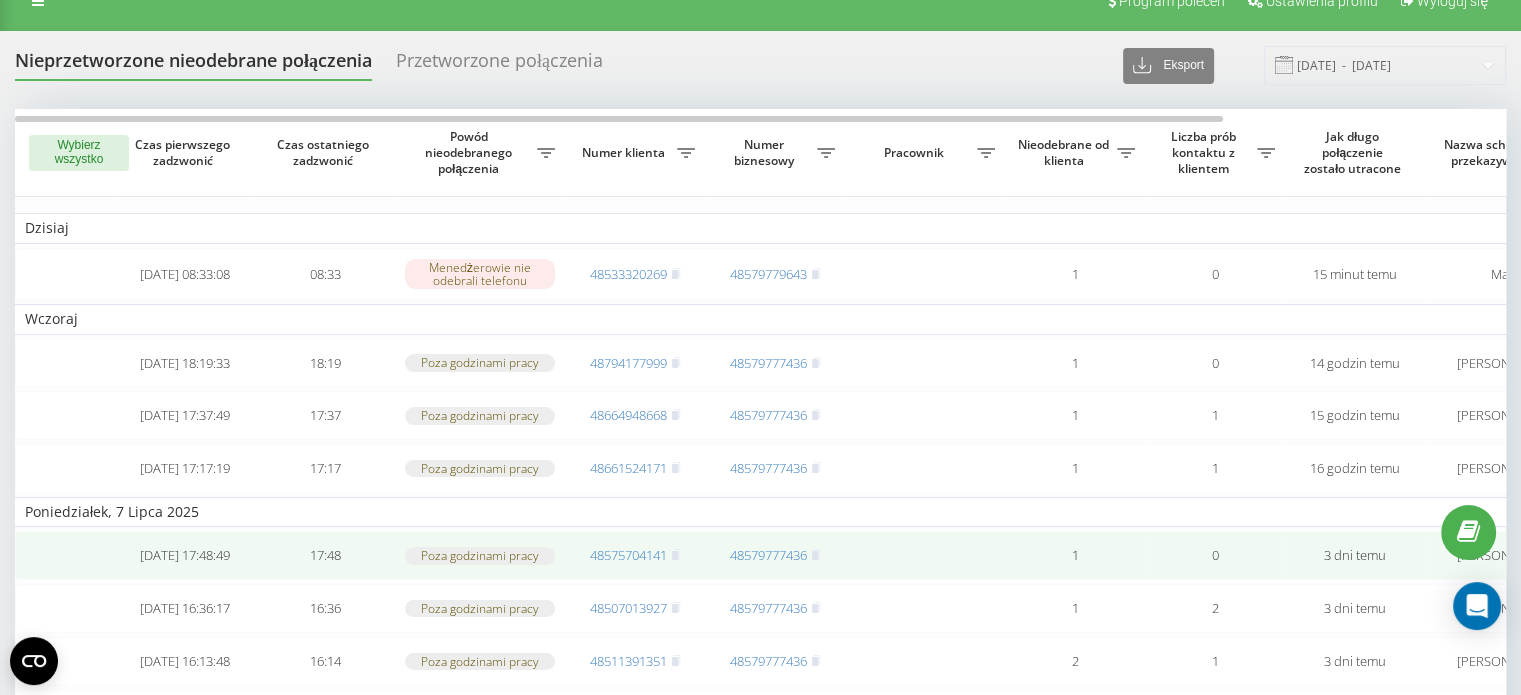 scroll, scrollTop: 0, scrollLeft: 0, axis: both 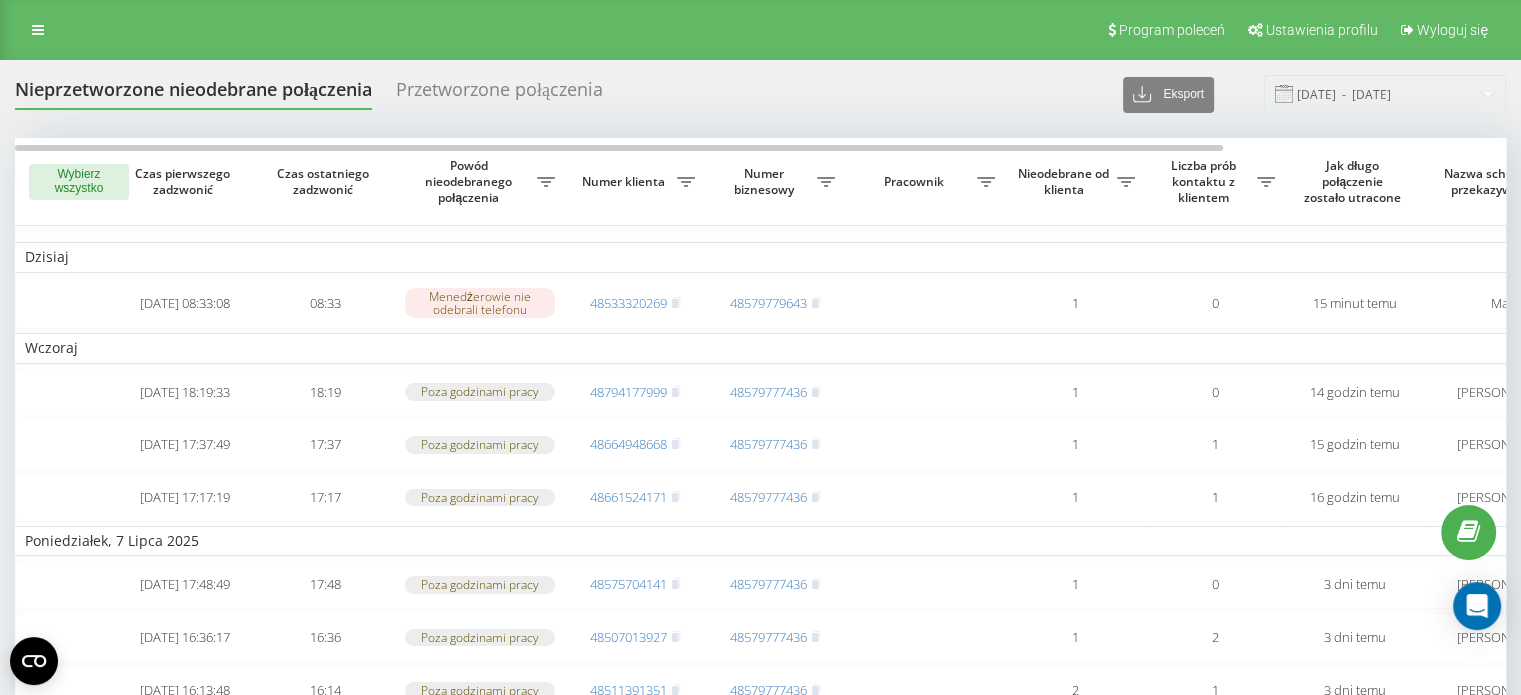 click on "Przetworzone połączenia" at bounding box center (499, 94) 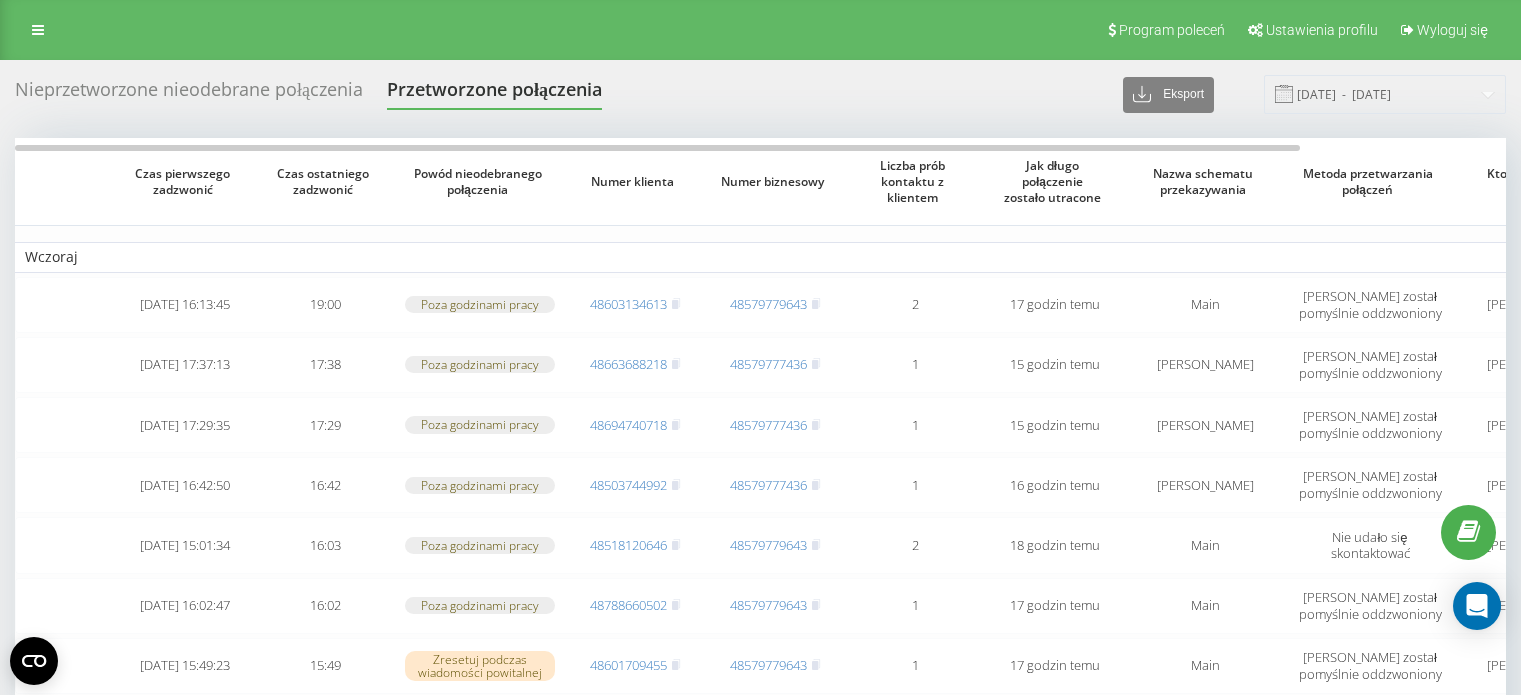 scroll, scrollTop: 0, scrollLeft: 0, axis: both 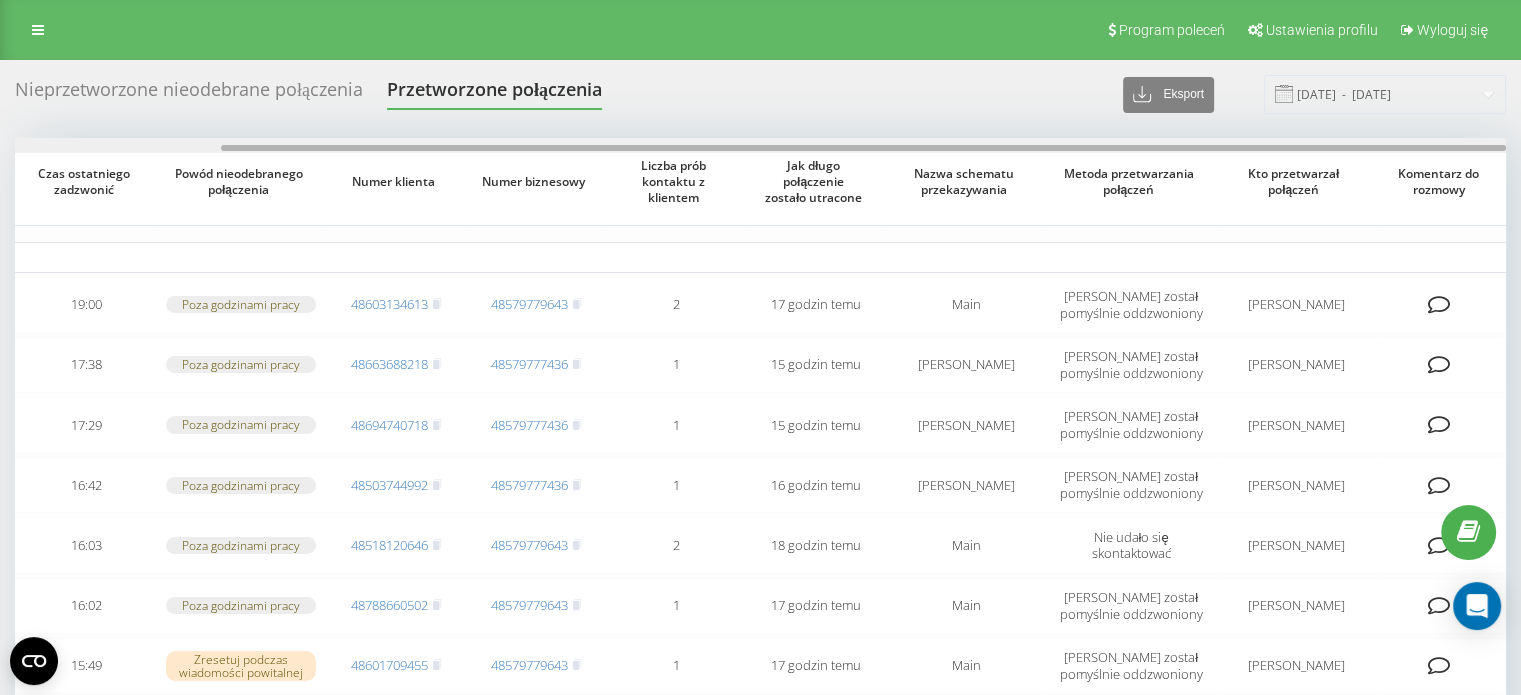 drag, startPoint x: 473, startPoint y: 148, endPoint x: 845, endPoint y: 150, distance: 372.00537 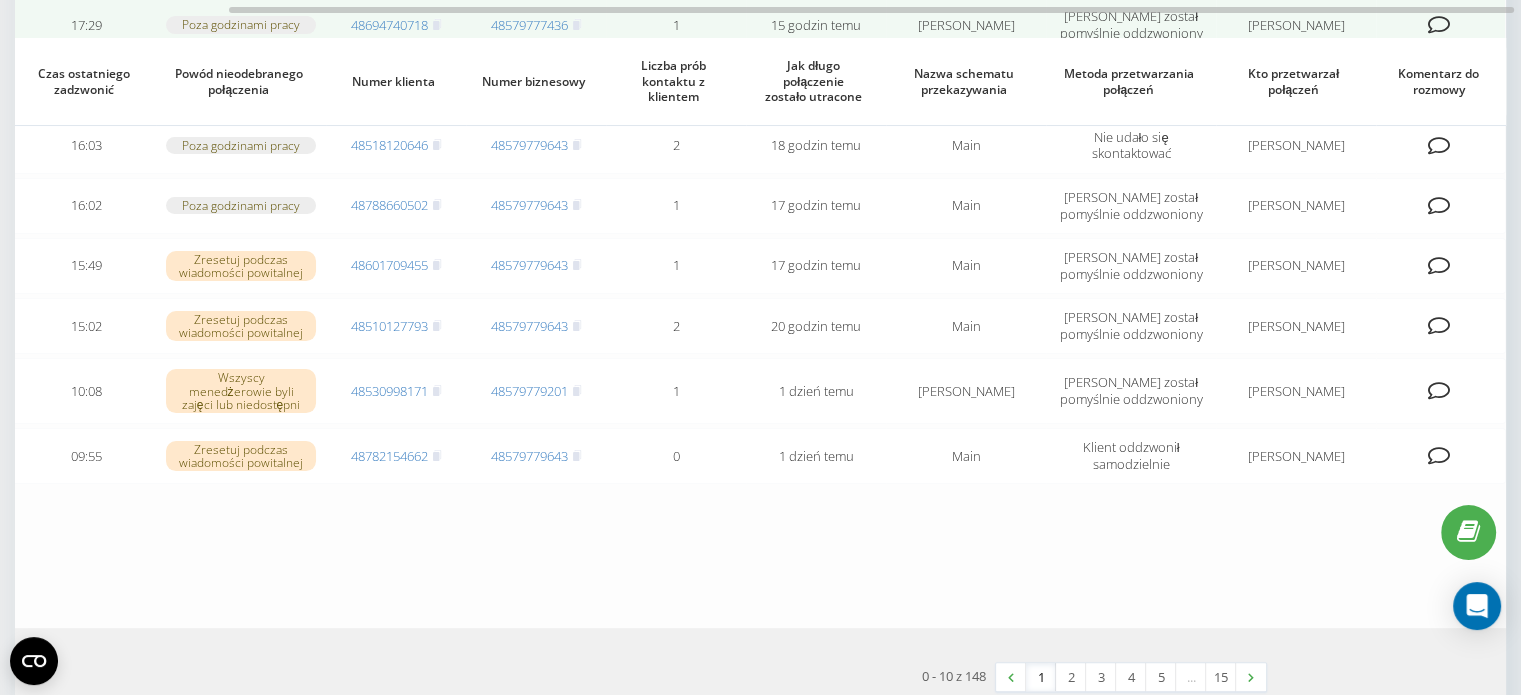 scroll, scrollTop: 526, scrollLeft: 0, axis: vertical 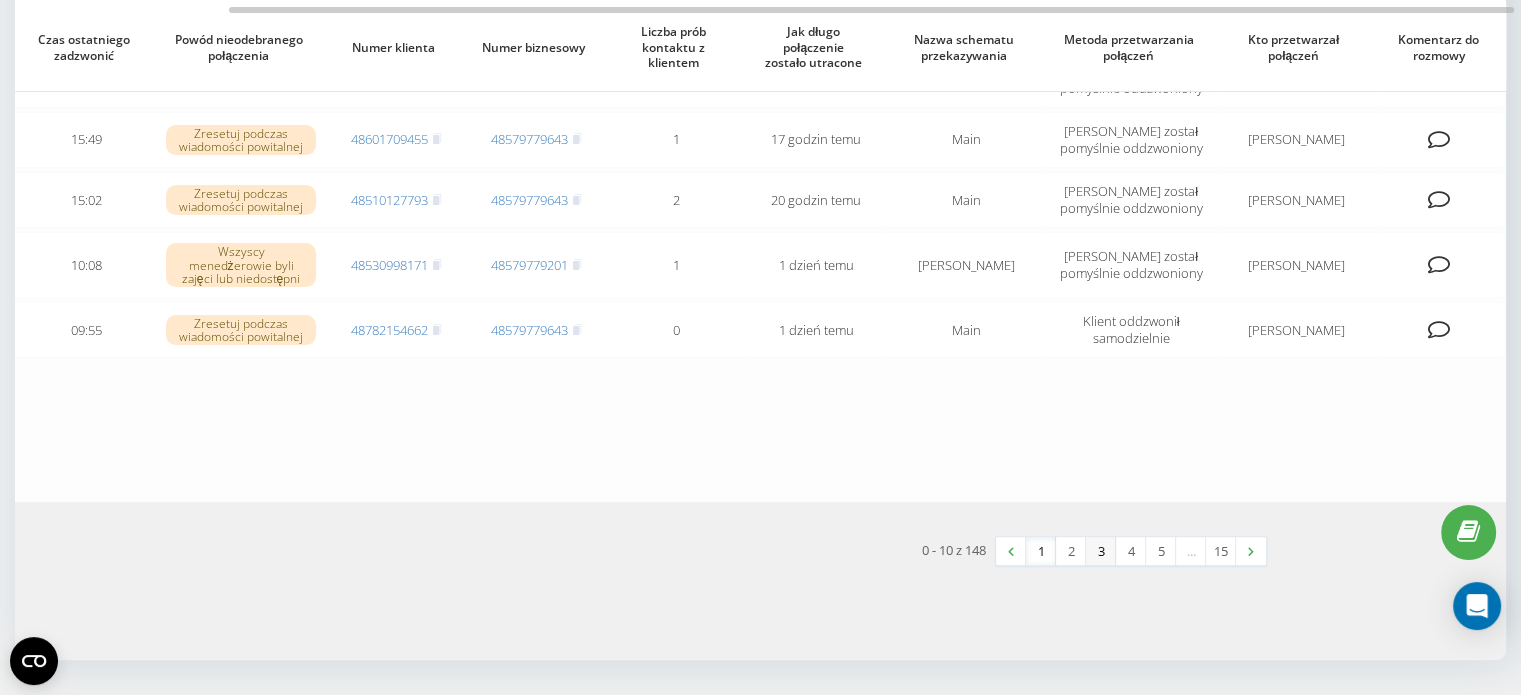 click on "3" at bounding box center [1101, 551] 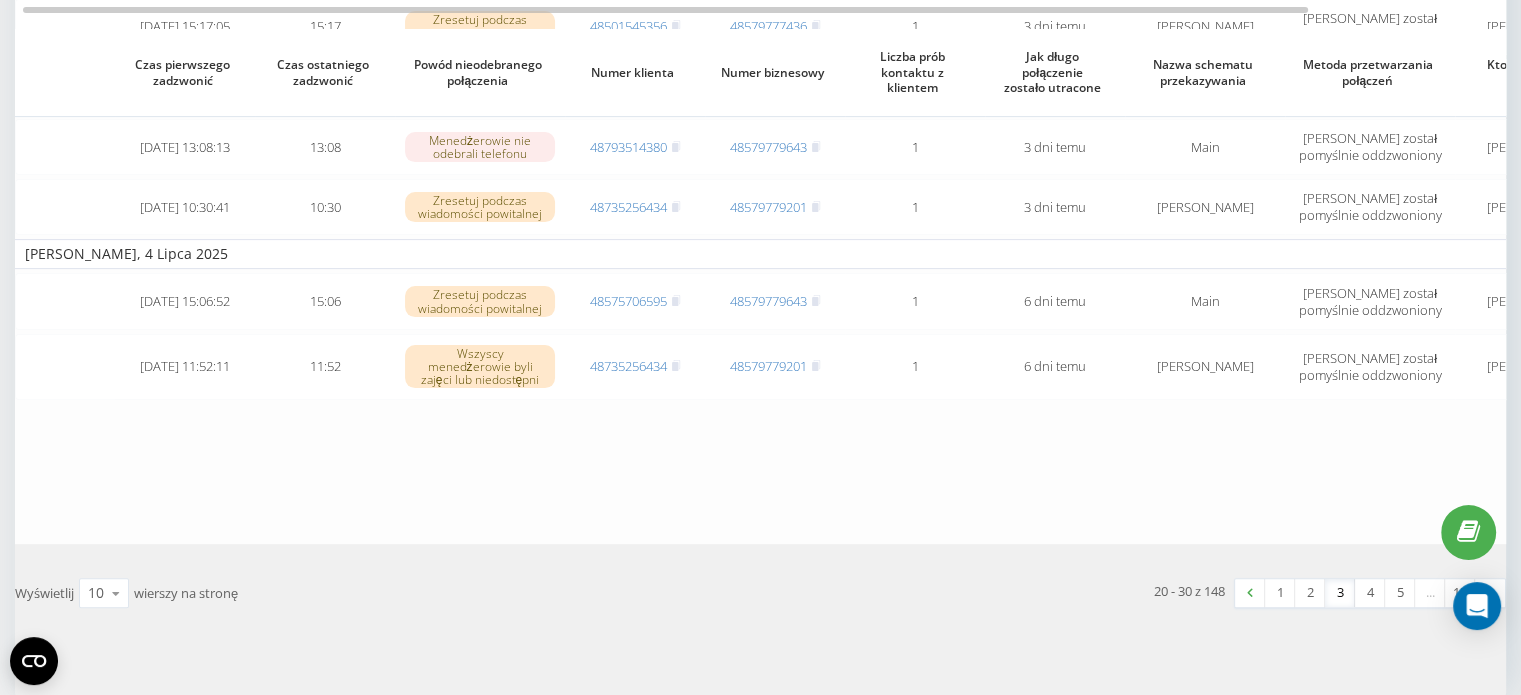 scroll, scrollTop: 593, scrollLeft: 0, axis: vertical 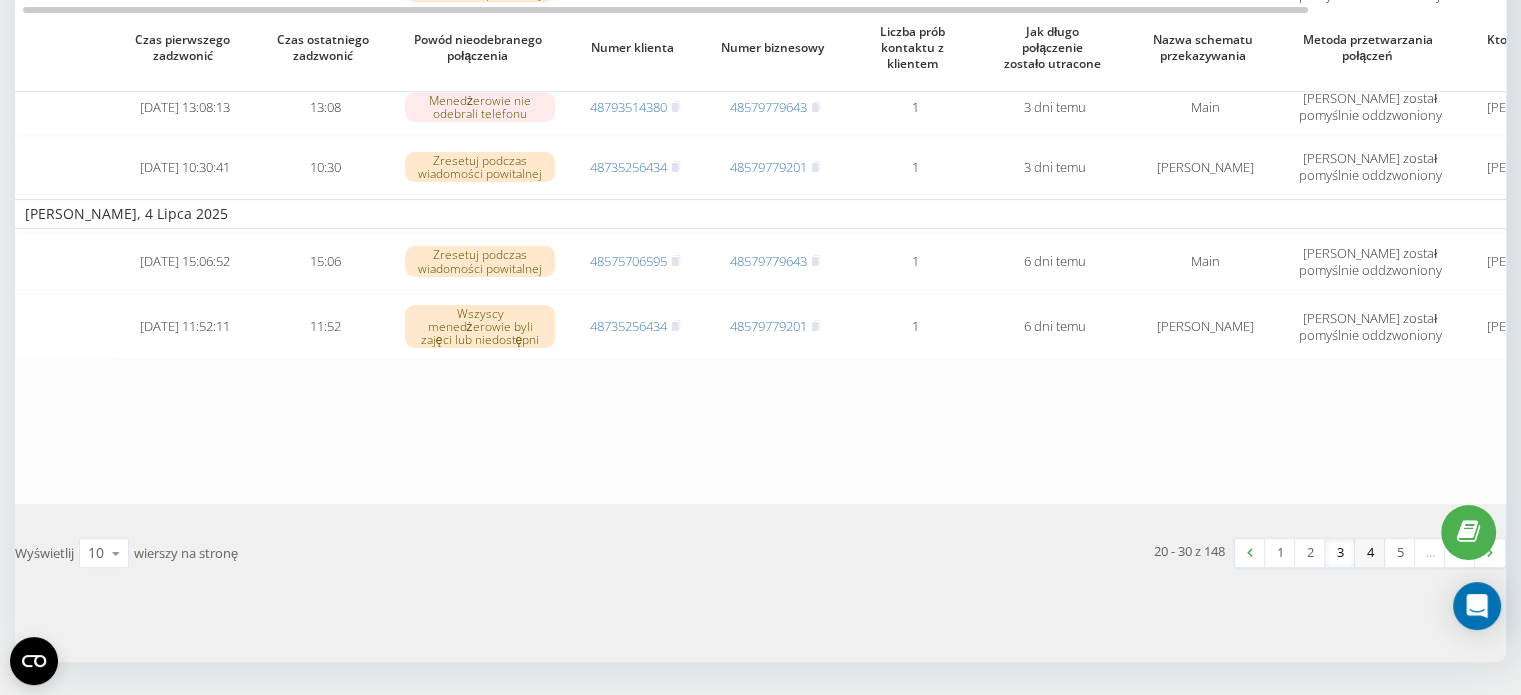 click on "4" at bounding box center (1370, 553) 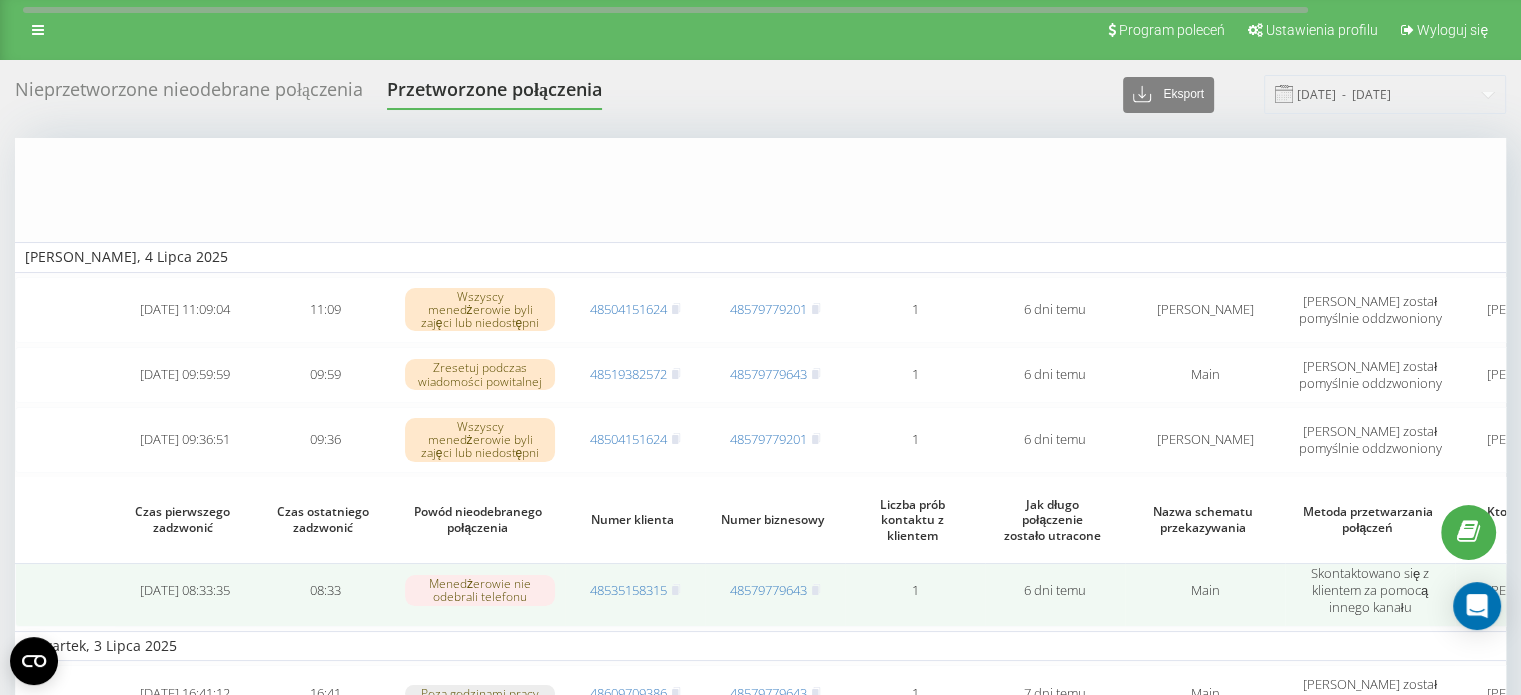 scroll, scrollTop: 0, scrollLeft: 0, axis: both 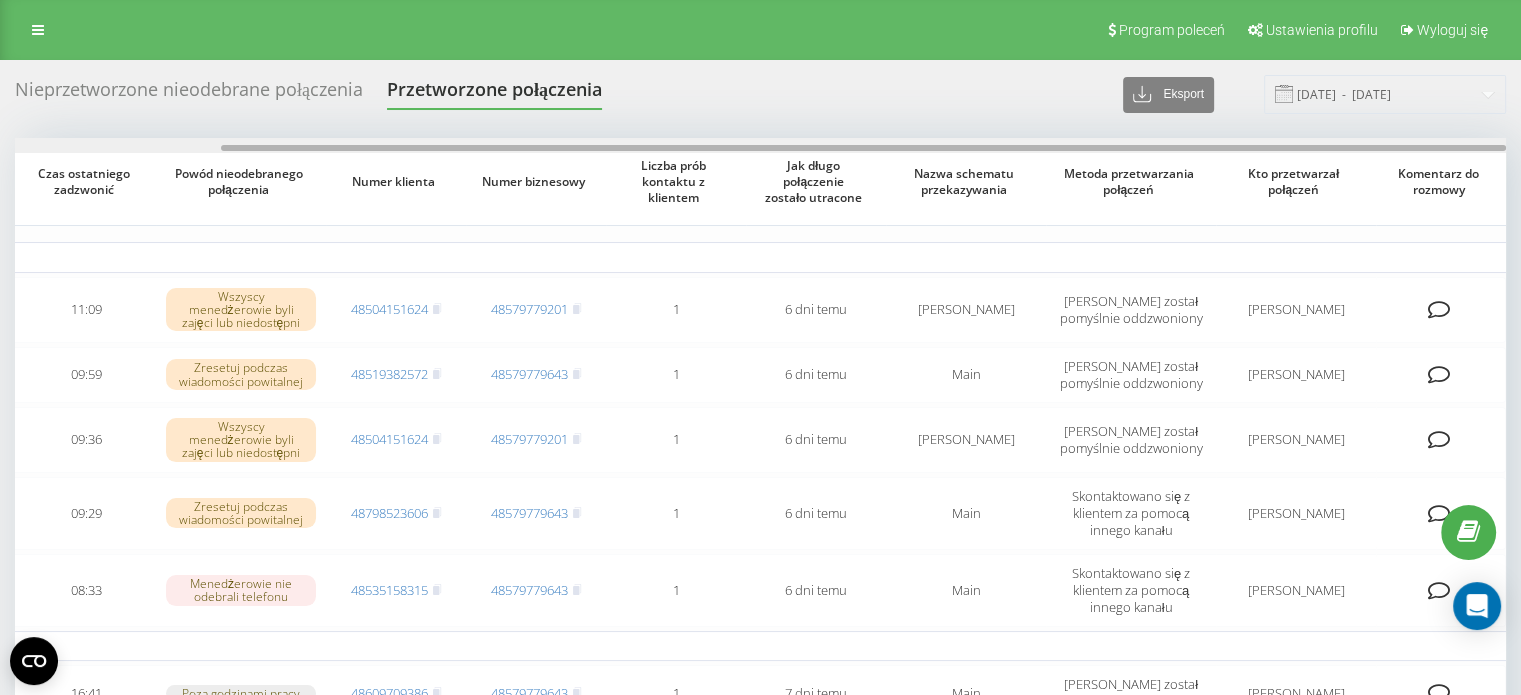 drag, startPoint x: 1108, startPoint y: 150, endPoint x: 1442, endPoint y: 150, distance: 334 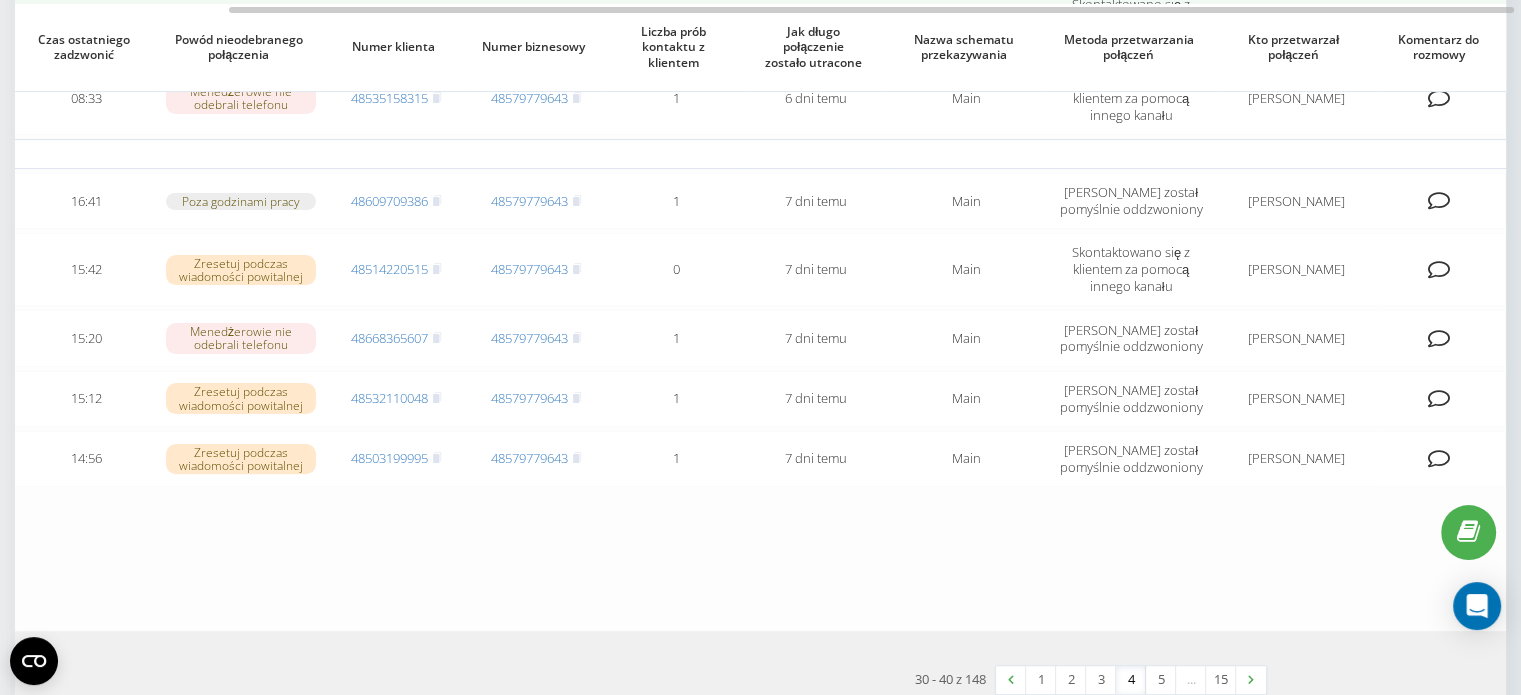 scroll, scrollTop: 500, scrollLeft: 0, axis: vertical 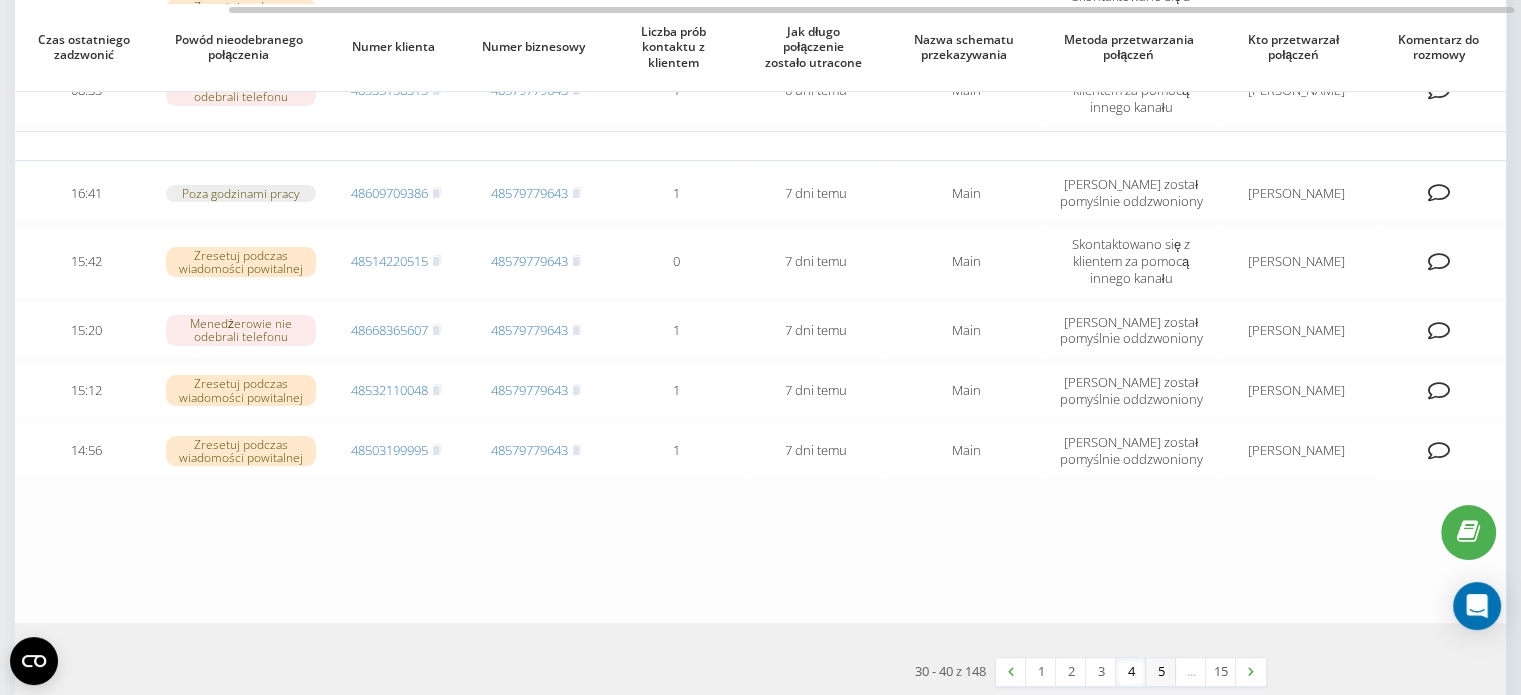 click on "5" at bounding box center (1161, 672) 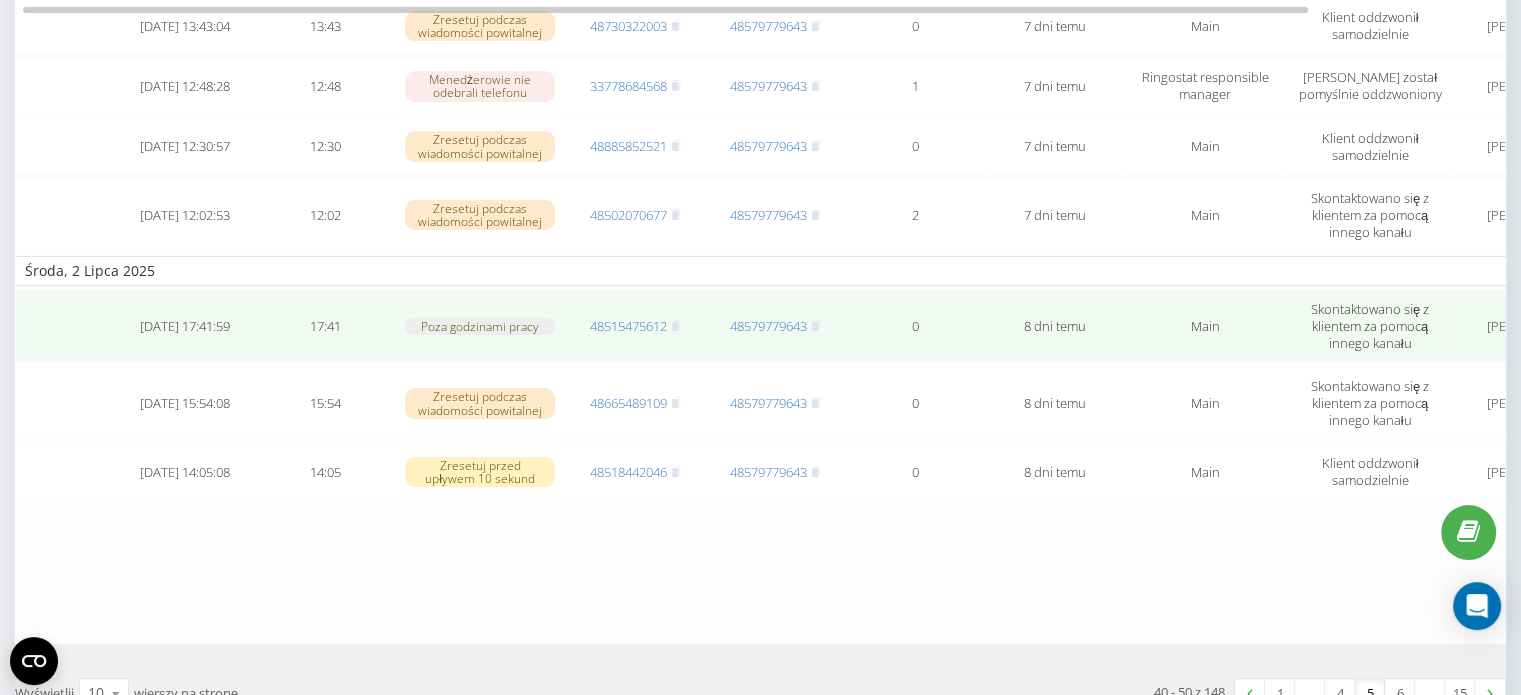 scroll, scrollTop: 500, scrollLeft: 0, axis: vertical 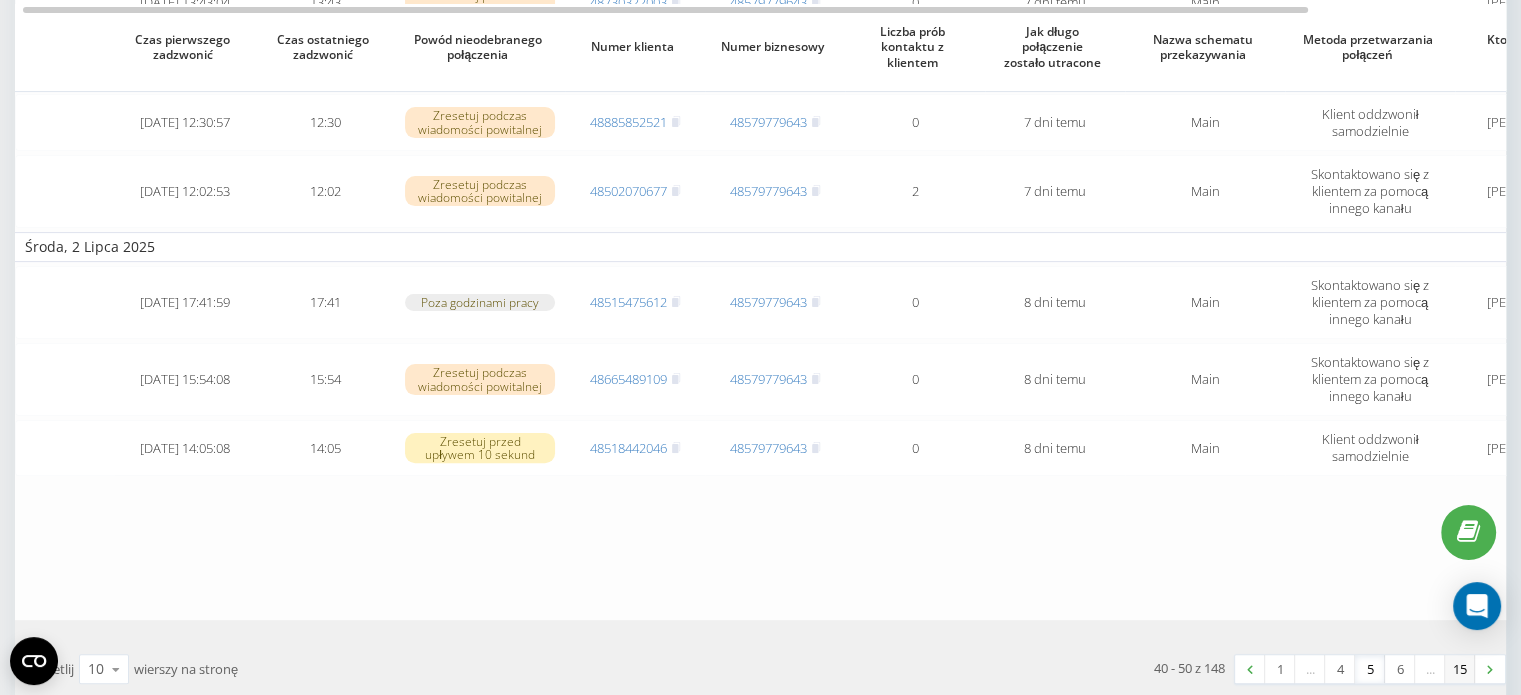 click on "15" at bounding box center [1460, 669] 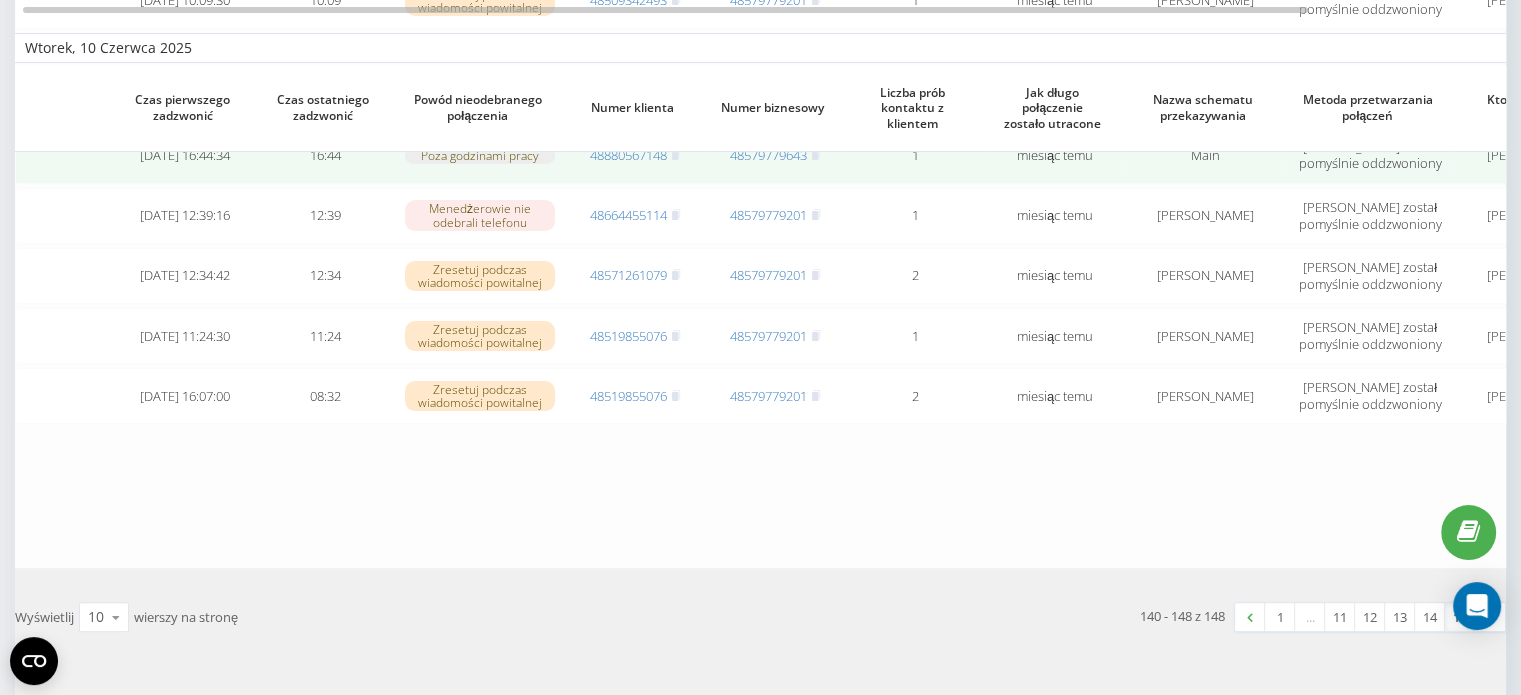 scroll, scrollTop: 430, scrollLeft: 0, axis: vertical 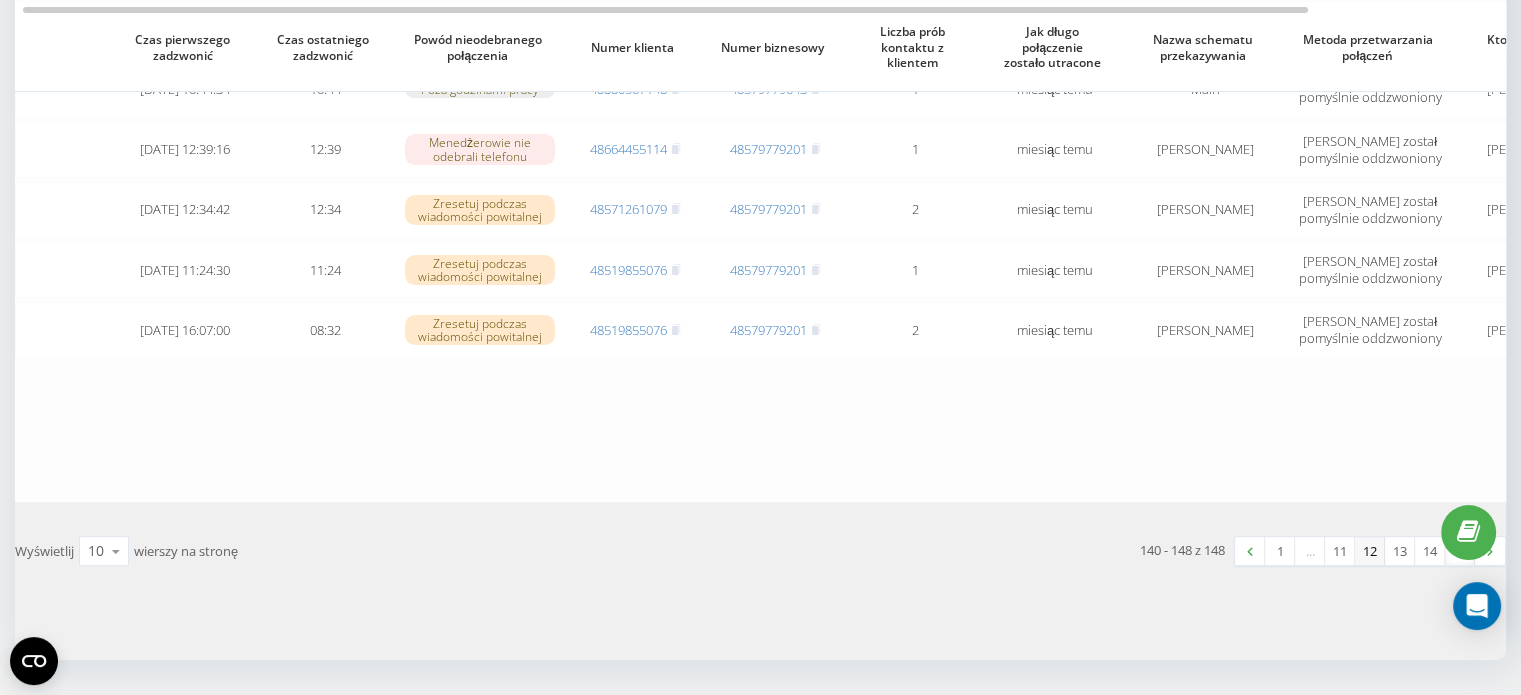 click on "12" at bounding box center (1370, 551) 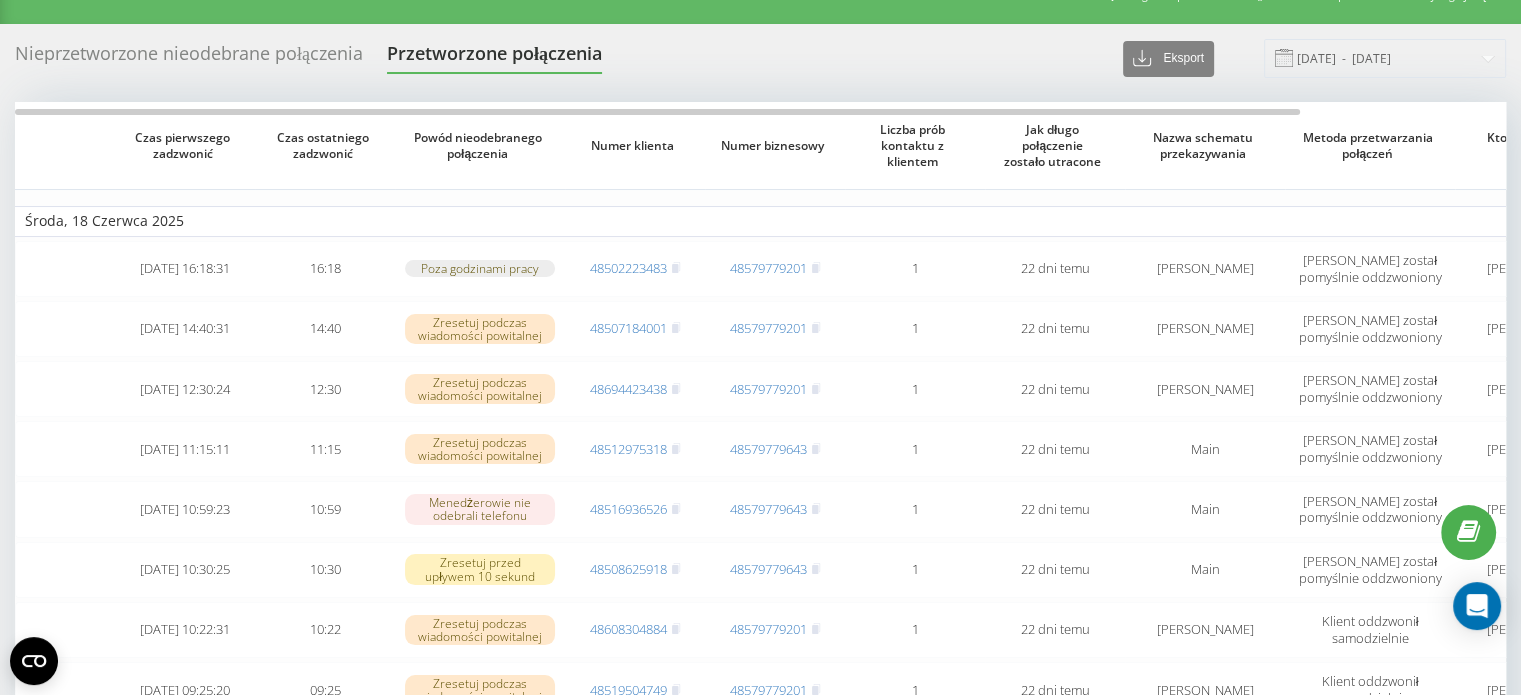 scroll, scrollTop: 0, scrollLeft: 0, axis: both 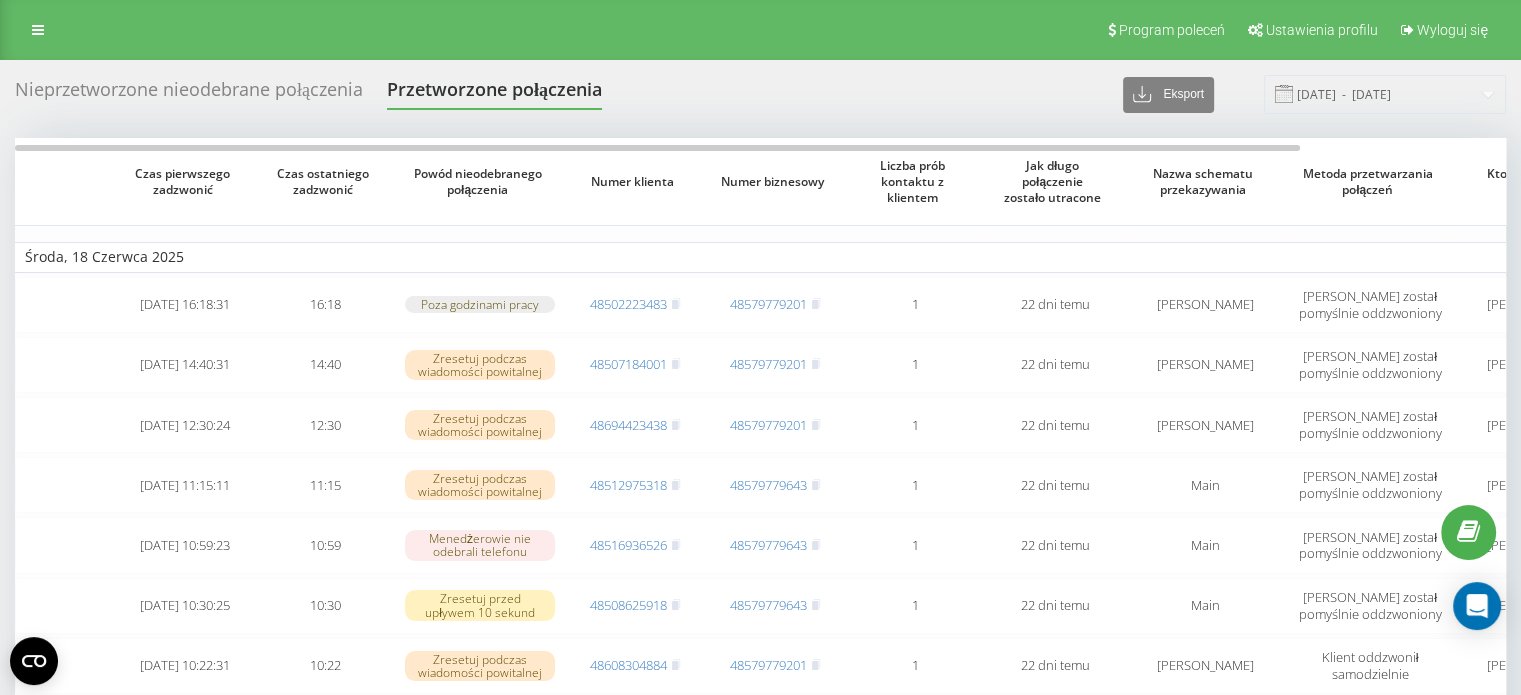 click on "Nieprzetworzone nieodebrane połączenia" at bounding box center (189, 94) 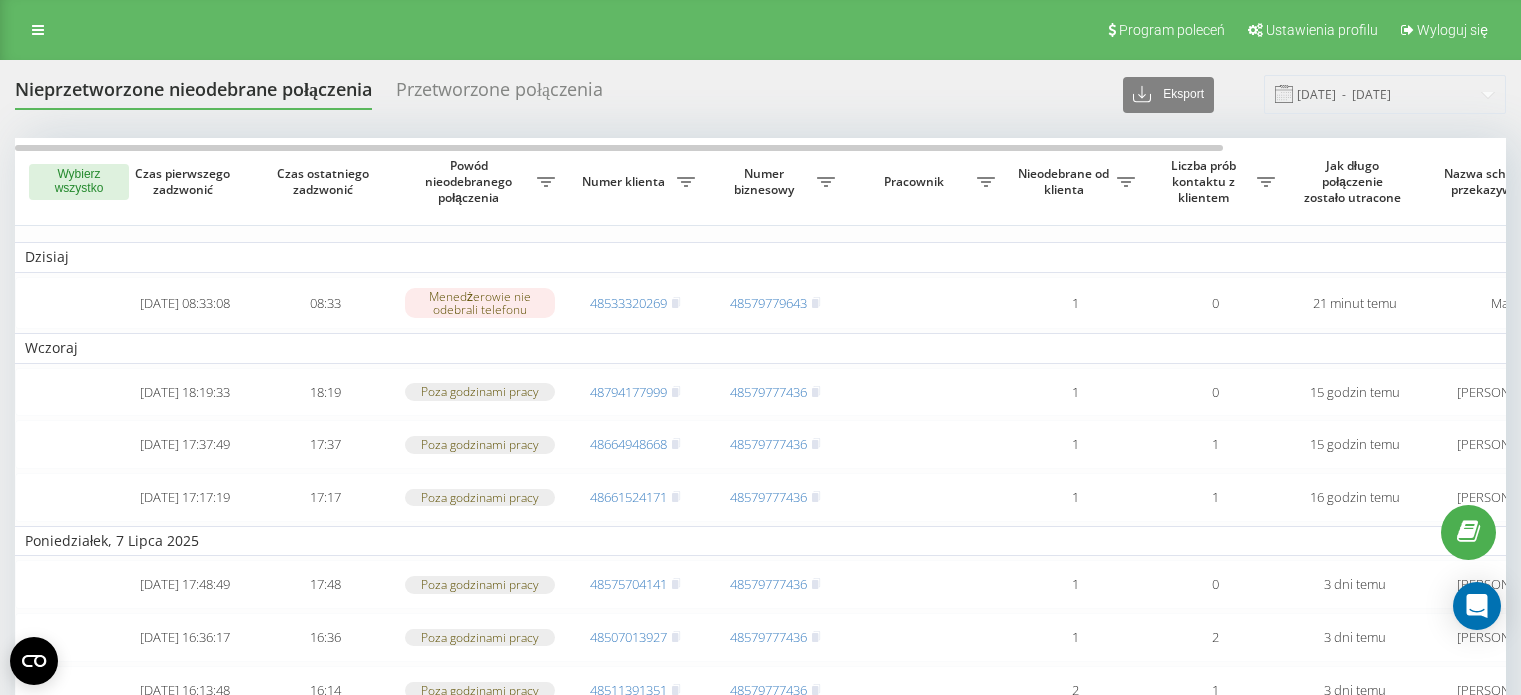 scroll, scrollTop: 0, scrollLeft: 0, axis: both 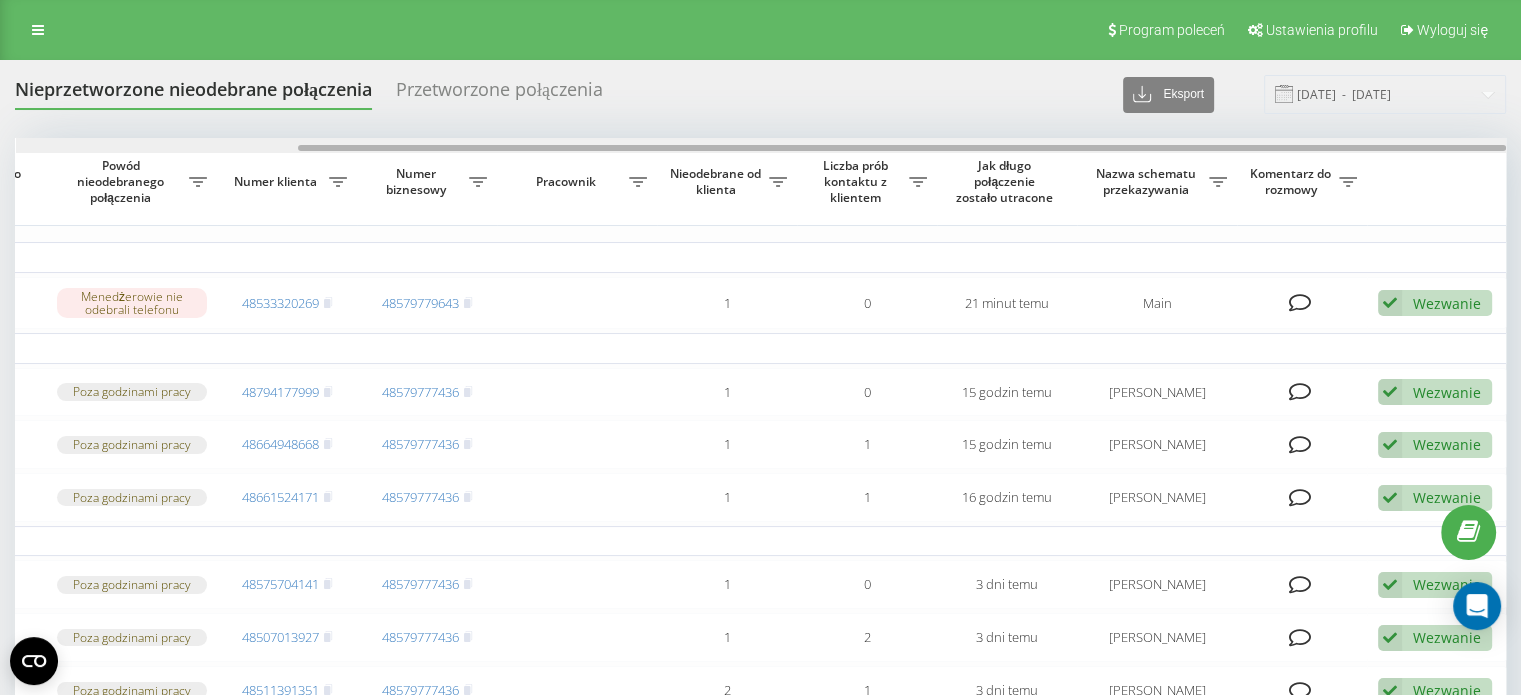 drag, startPoint x: 584, startPoint y: 149, endPoint x: 1374, endPoint y: 154, distance: 790.0158 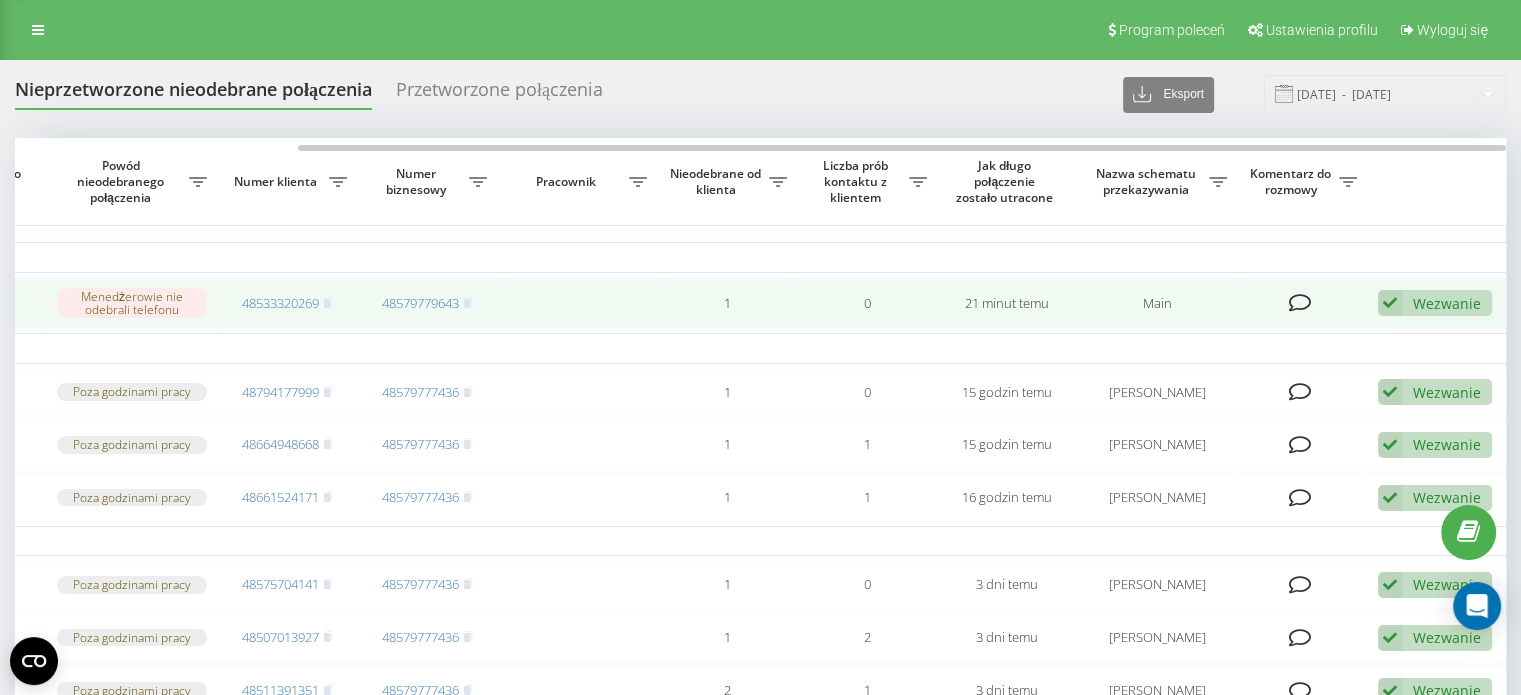 click on "Wezwanie" at bounding box center [1447, 303] 